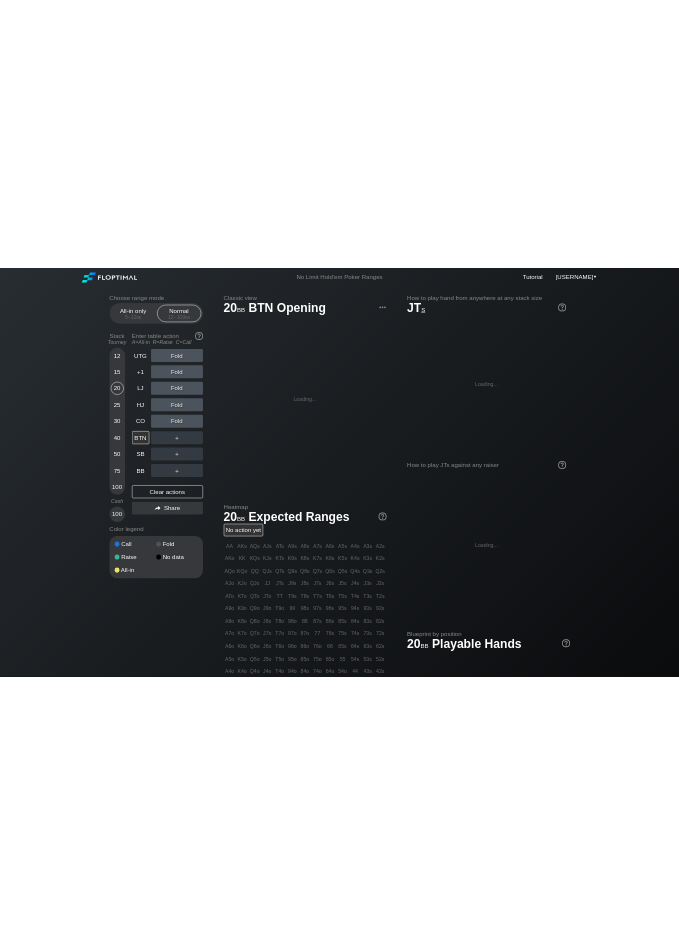 scroll, scrollTop: 0, scrollLeft: 0, axis: both 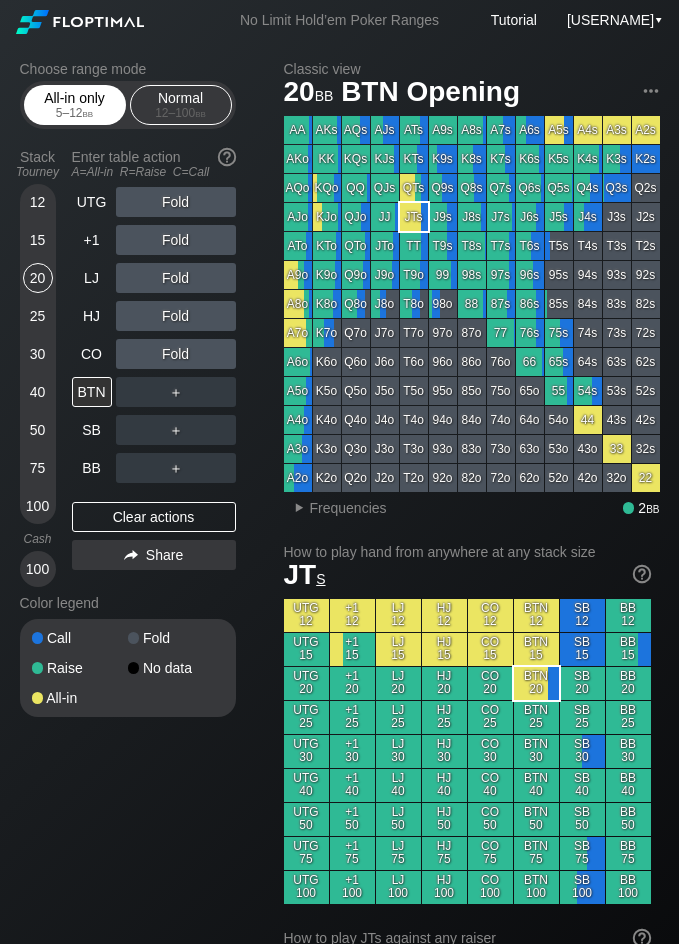 click on "All-in only 5 – 12 bb" at bounding box center (75, 105) 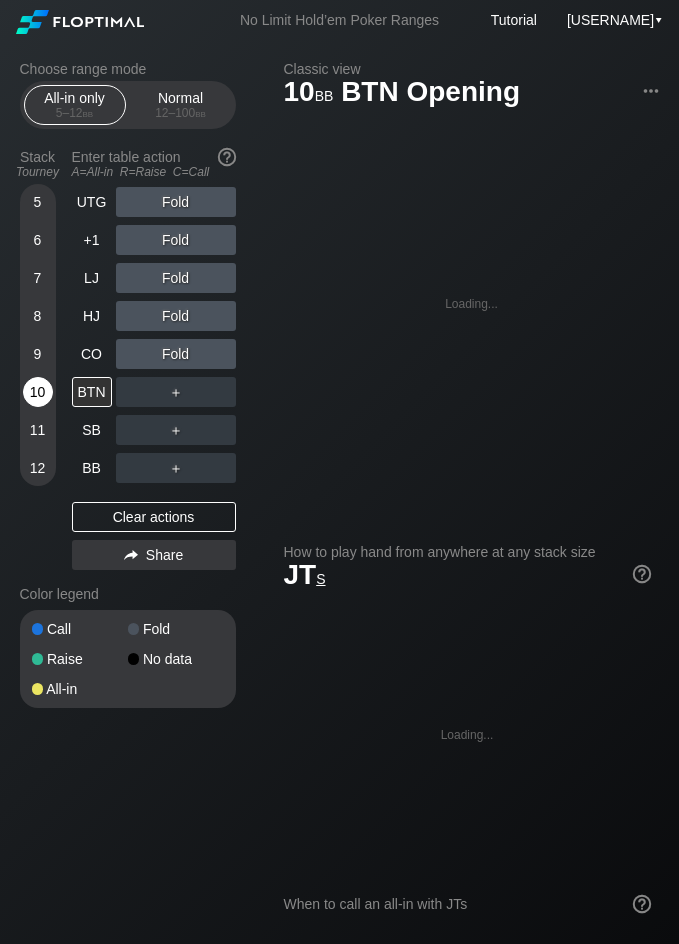 click on "10" at bounding box center [38, 392] 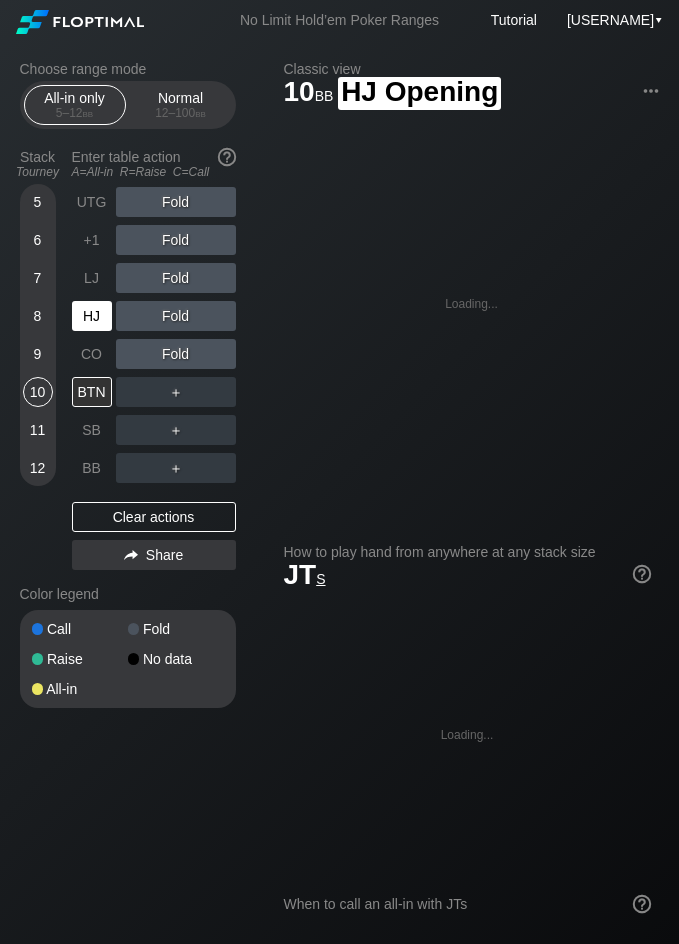 click on "HJ" at bounding box center [92, 316] 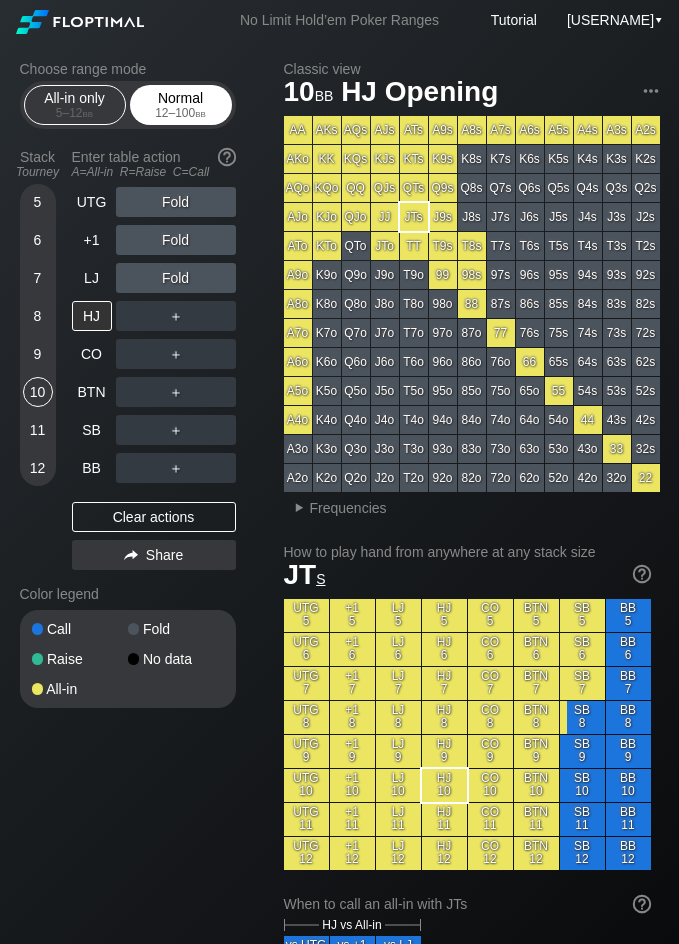 click on "12 – 100 bb" at bounding box center [181, 113] 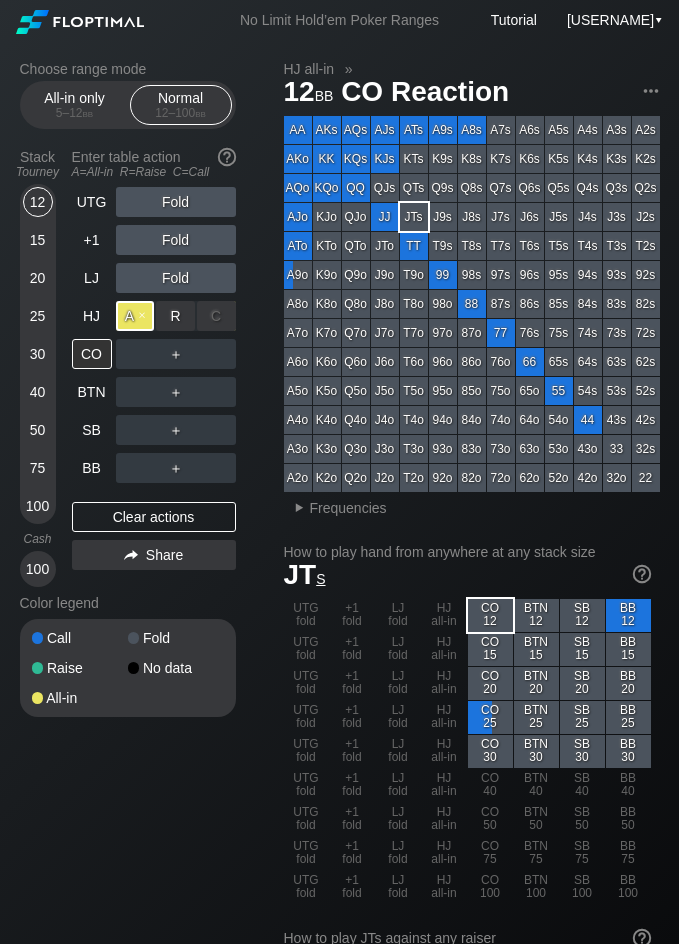 click on "A ✕" at bounding box center [135, 316] 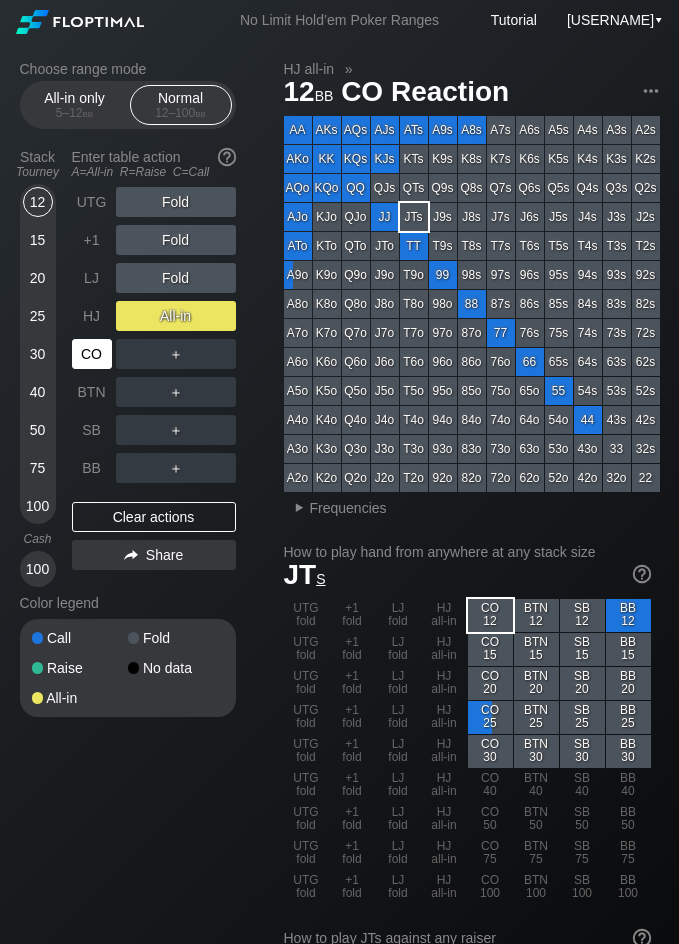 click on "CO" at bounding box center [92, 354] 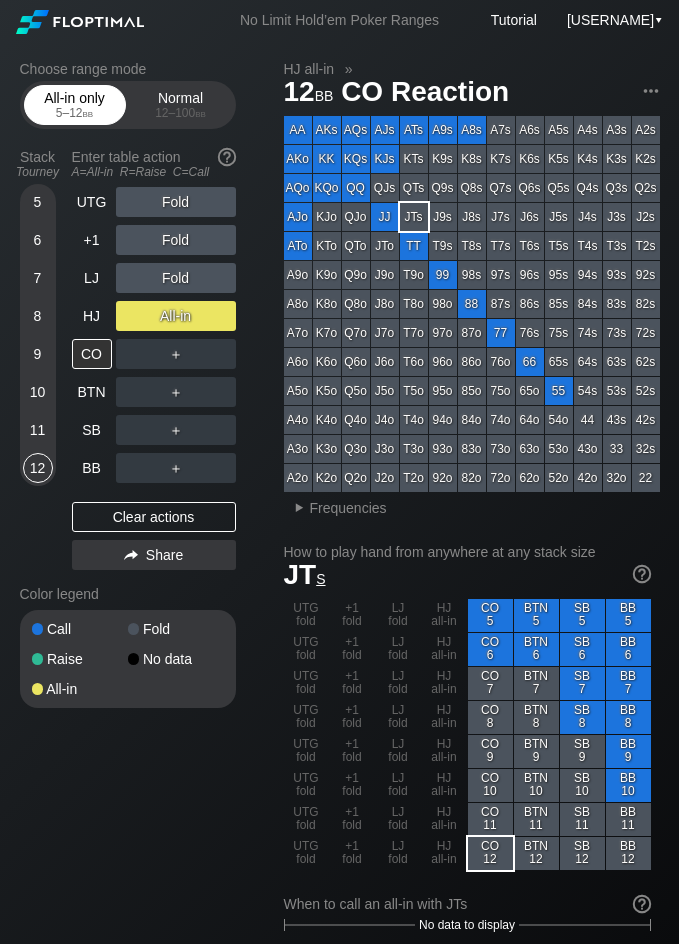 click on "bb" at bounding box center (88, 113) 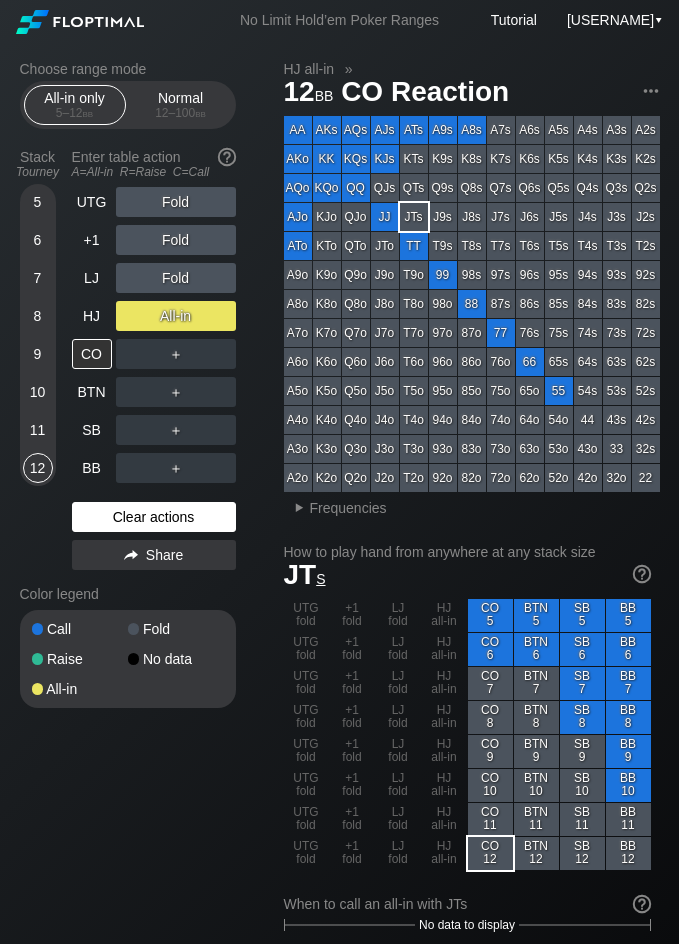 click on "Clear actions" at bounding box center [154, 517] 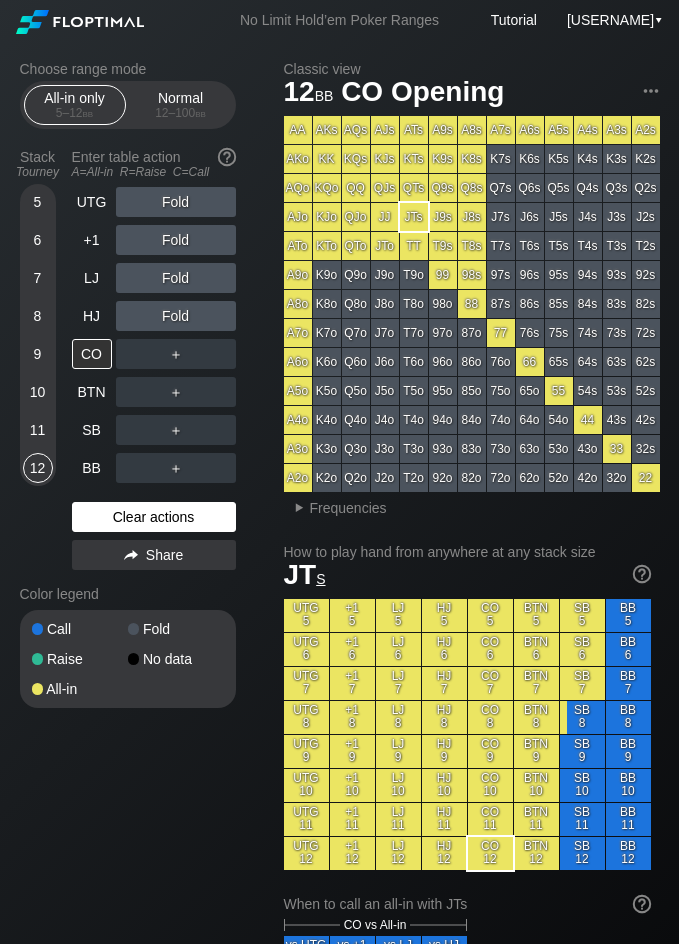 click on "Clear actions" at bounding box center (154, 517) 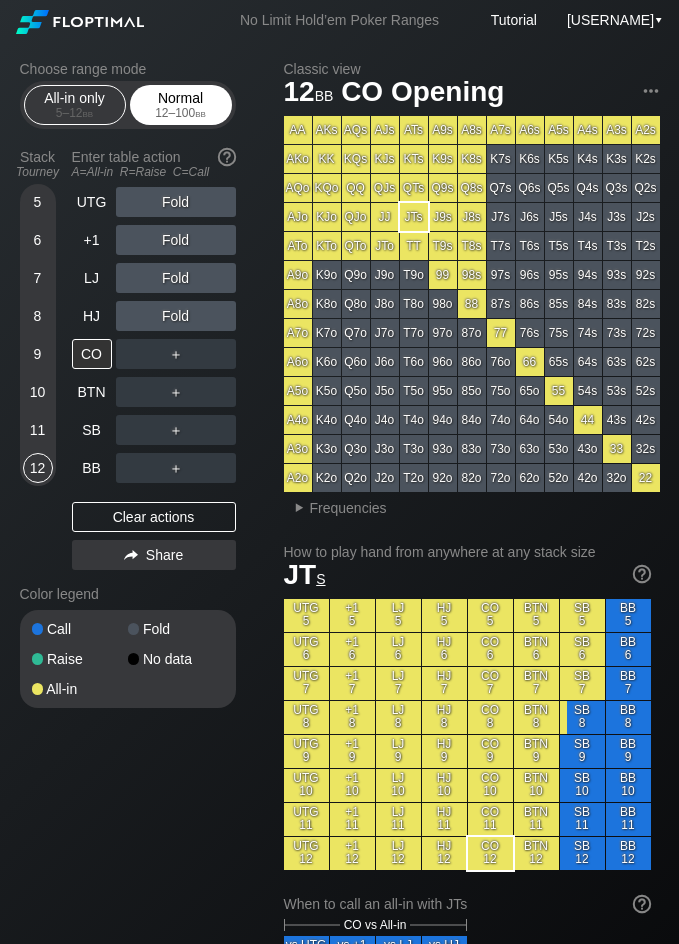 click on "Normal 12 – 100 bb" at bounding box center (181, 105) 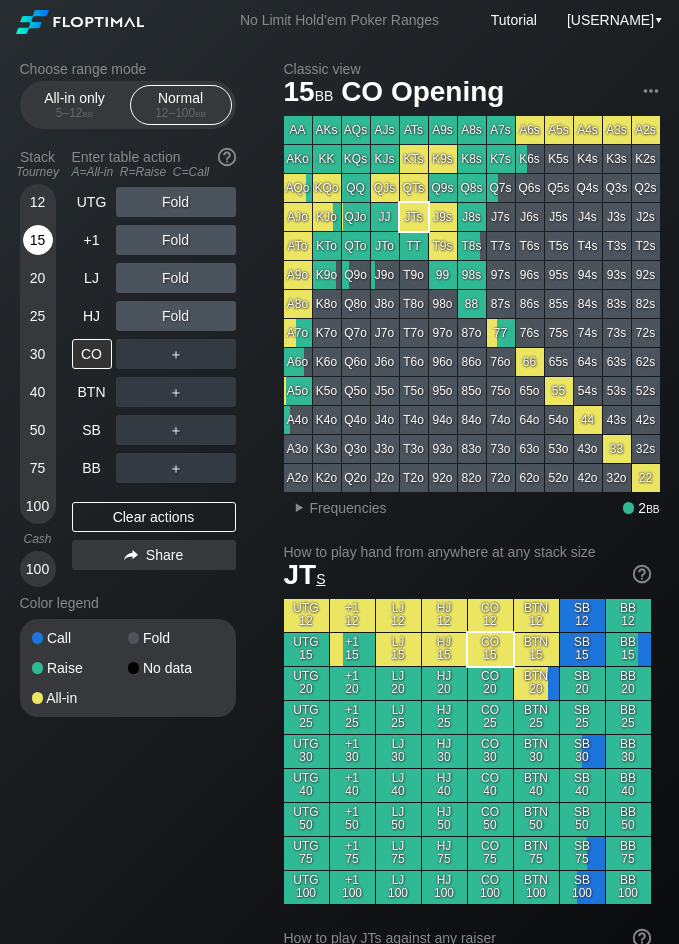 click on "15" at bounding box center [38, 240] 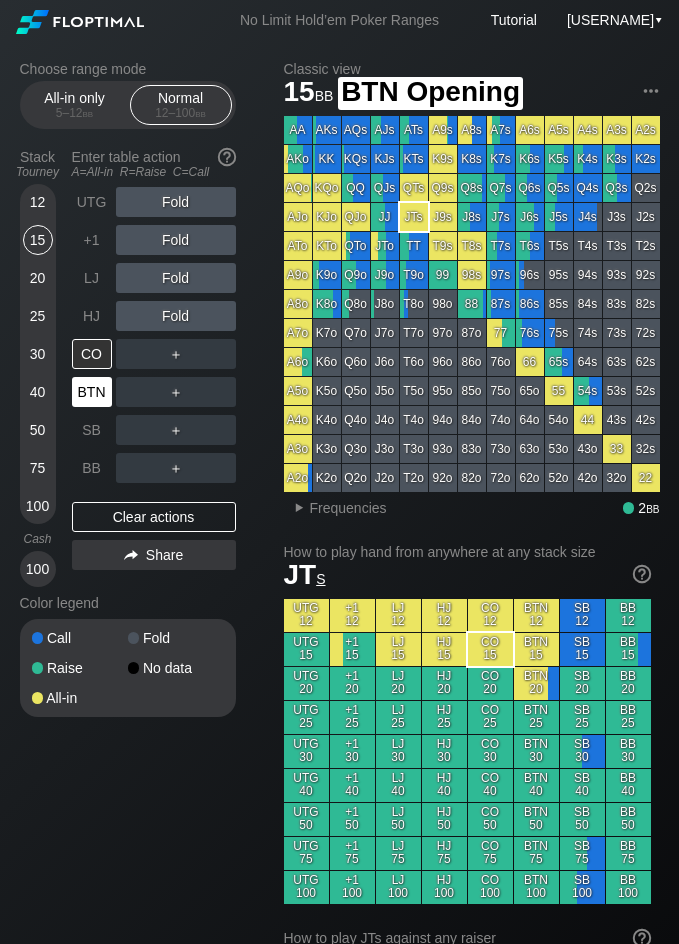 click on "BTN" at bounding box center [92, 392] 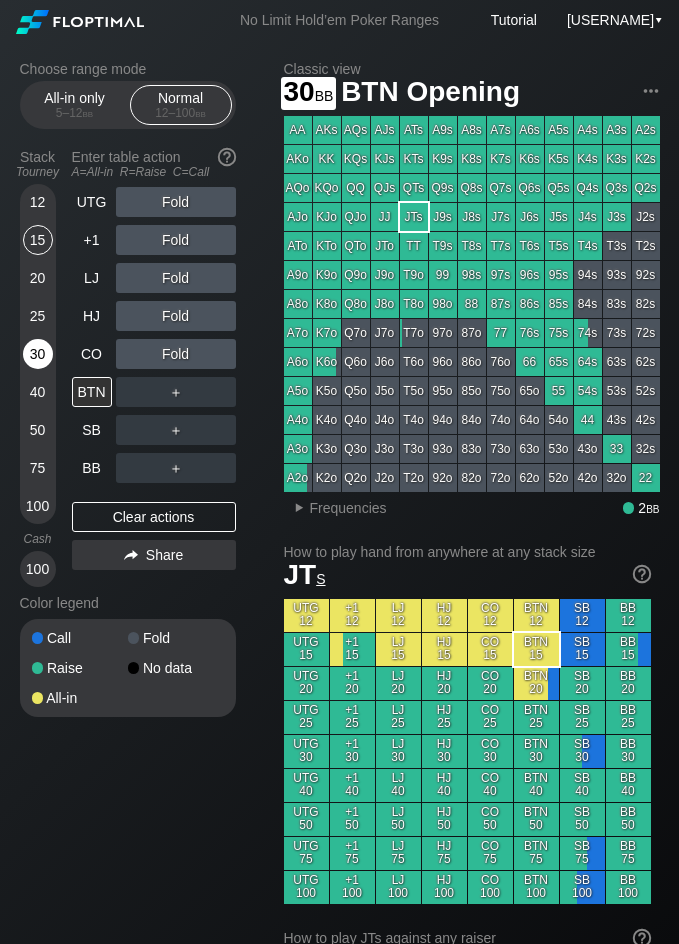 click on "30" at bounding box center [38, 354] 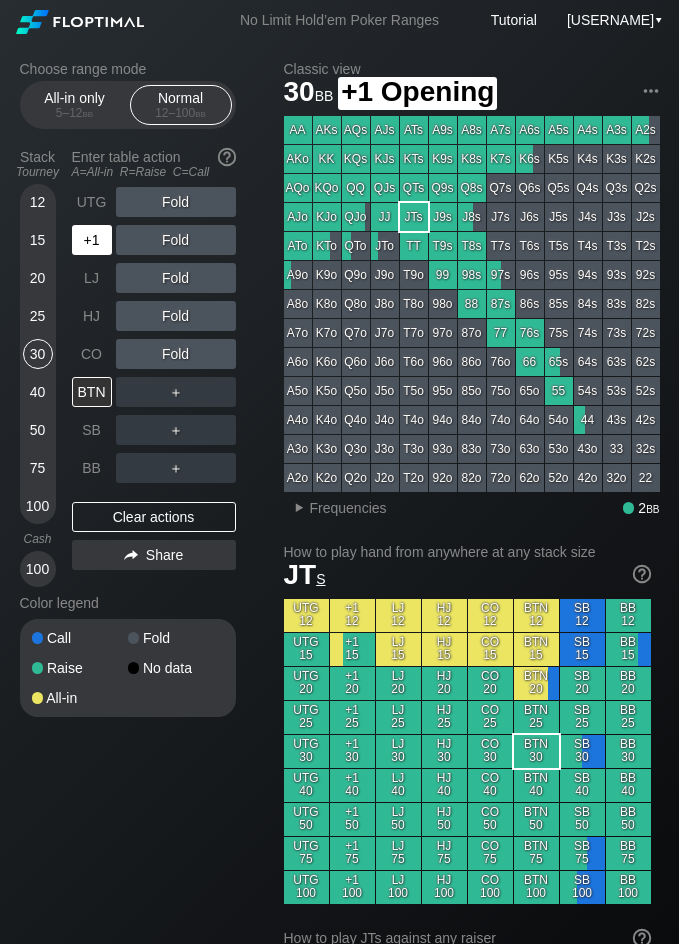 click on "+1" at bounding box center [92, 240] 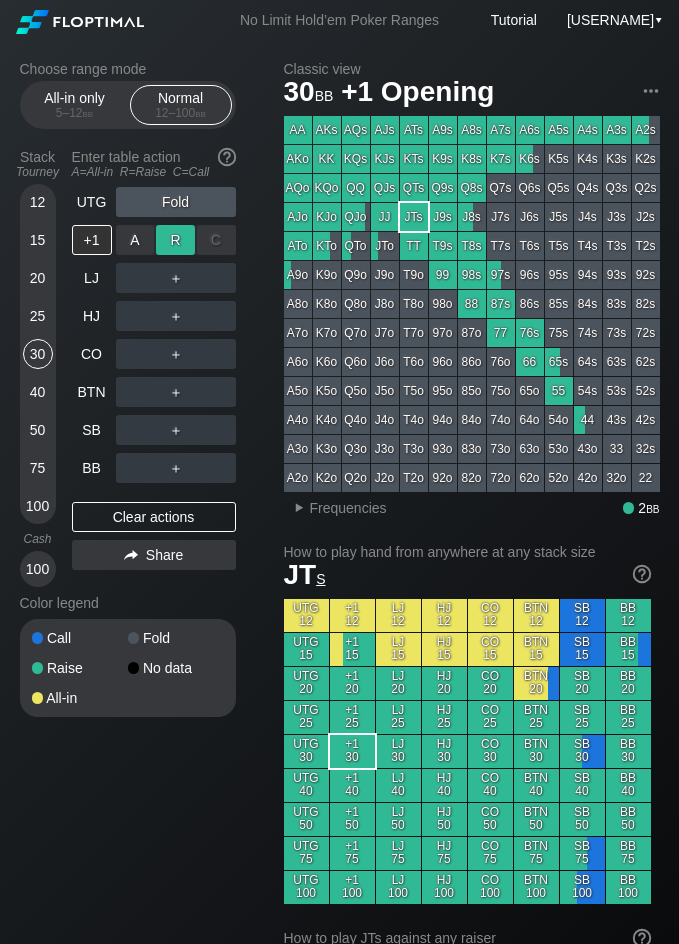 click on "R ✕" at bounding box center [175, 240] 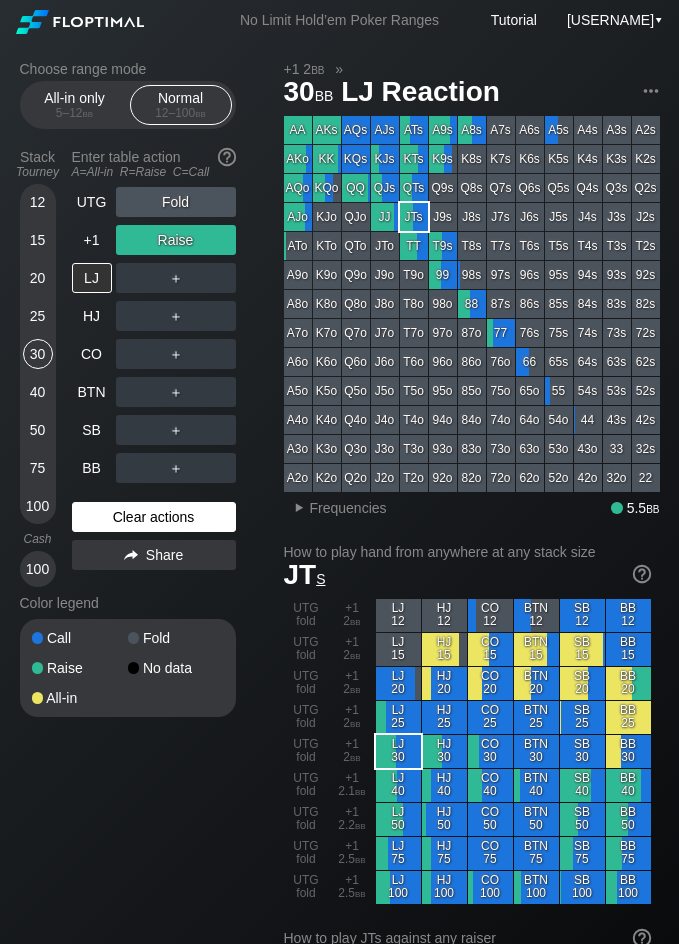 click on "Clear actions" at bounding box center [154, 517] 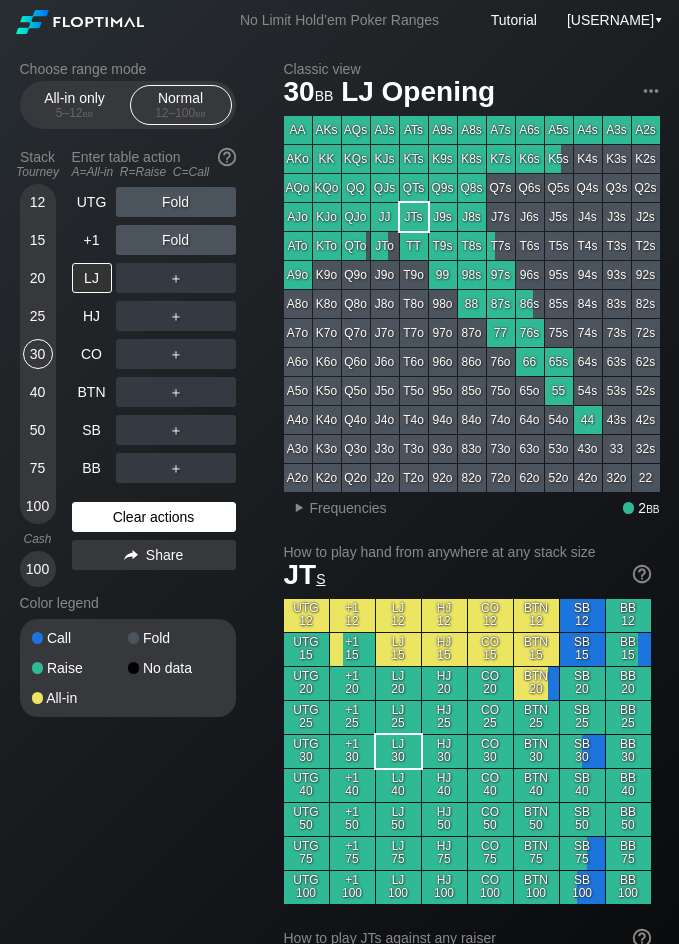 click on "Clear actions" at bounding box center [154, 517] 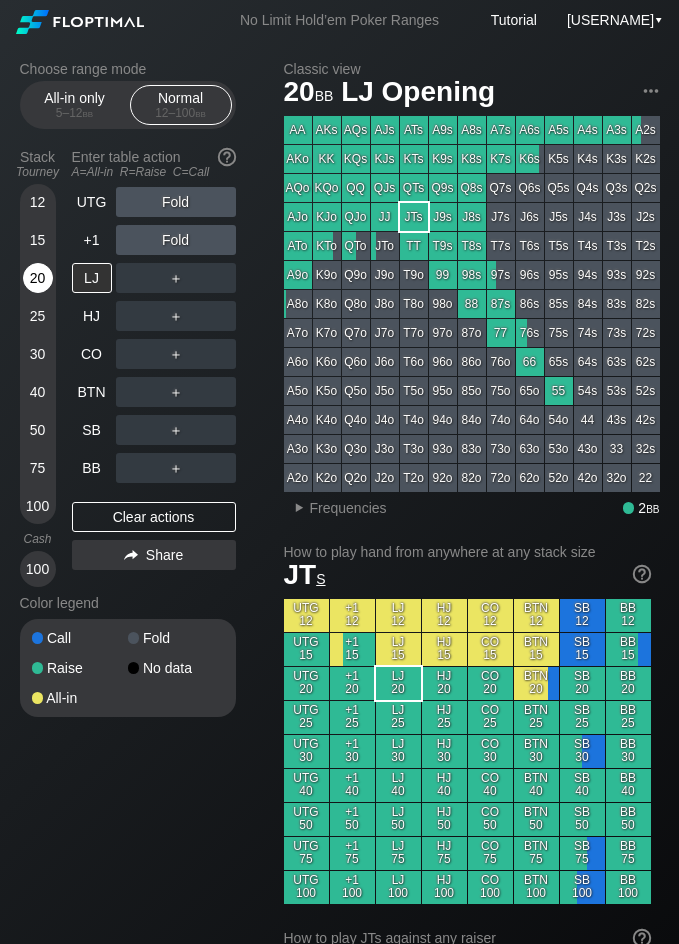 click on "20" at bounding box center [38, 278] 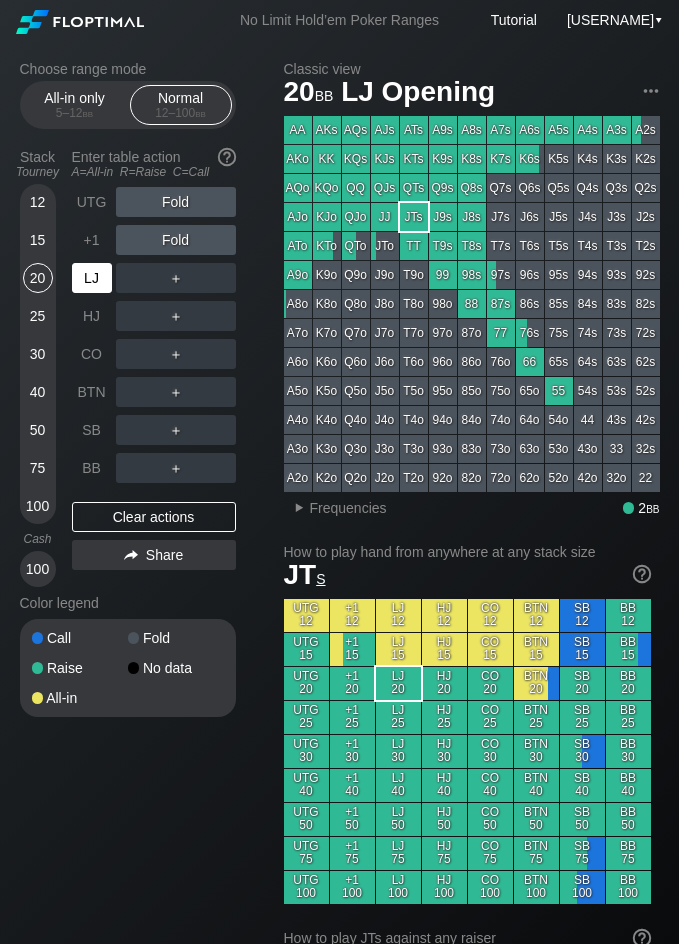 click on "LJ" at bounding box center (92, 278) 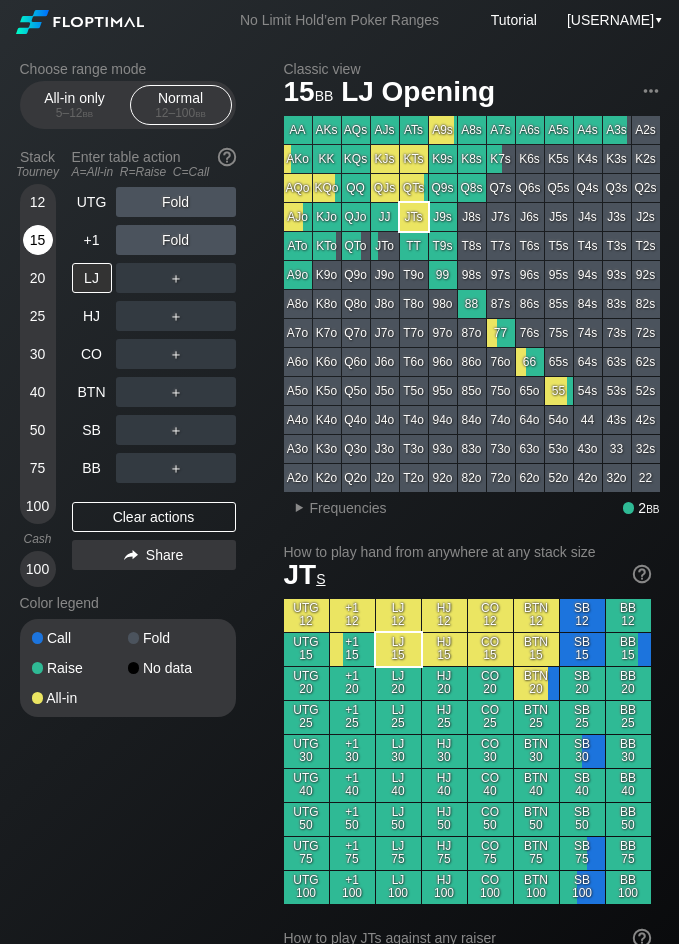 click on "15" at bounding box center [38, 240] 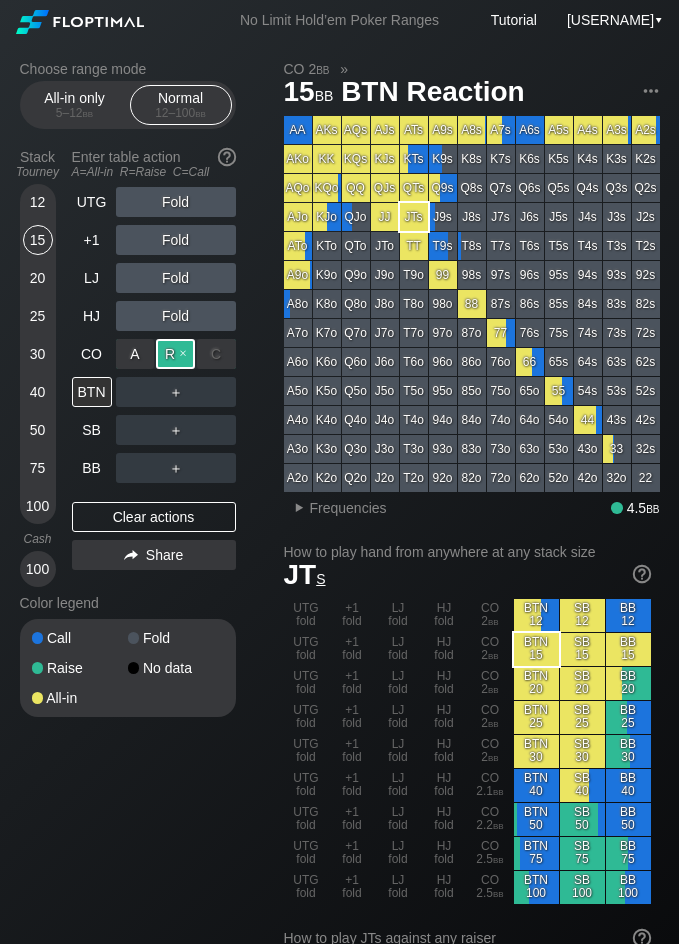 drag, startPoint x: 185, startPoint y: 359, endPoint x: 115, endPoint y: 411, distance: 87.20092 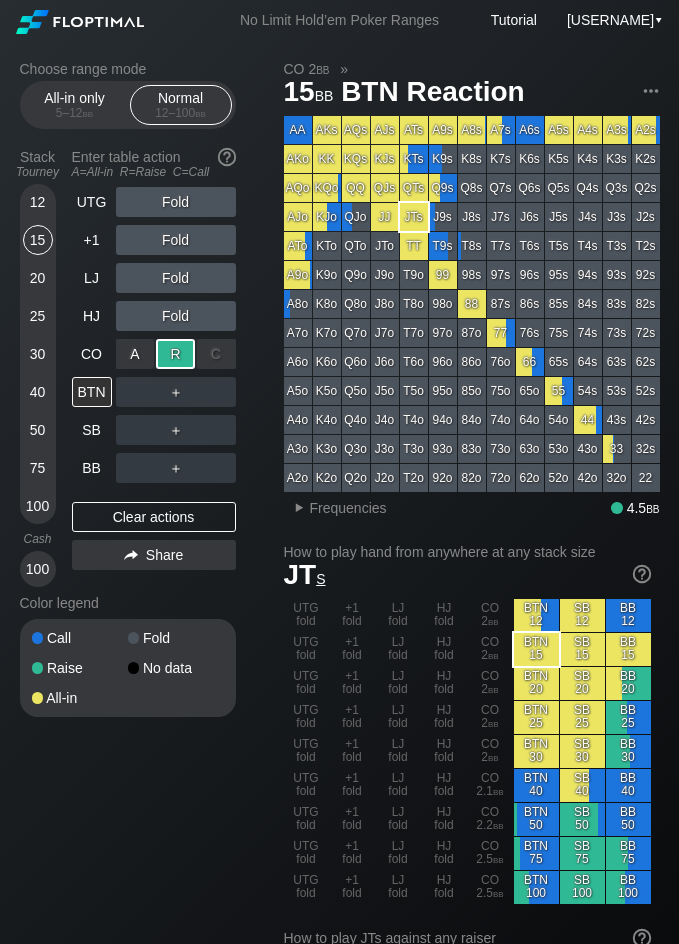 click on "R ✕" at bounding box center (175, 354) 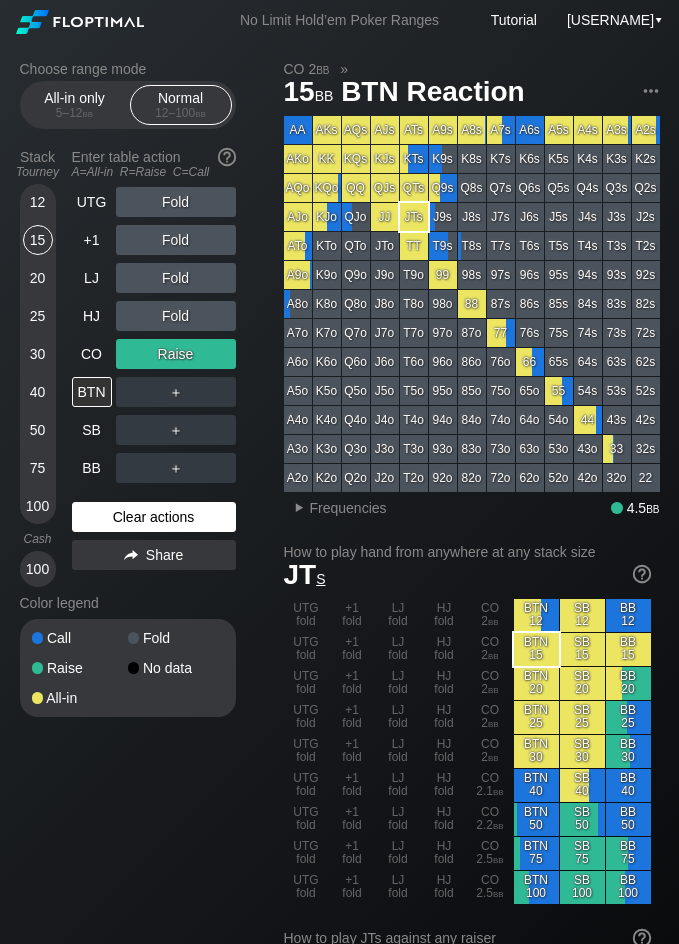 click on "Clear actions" at bounding box center (154, 517) 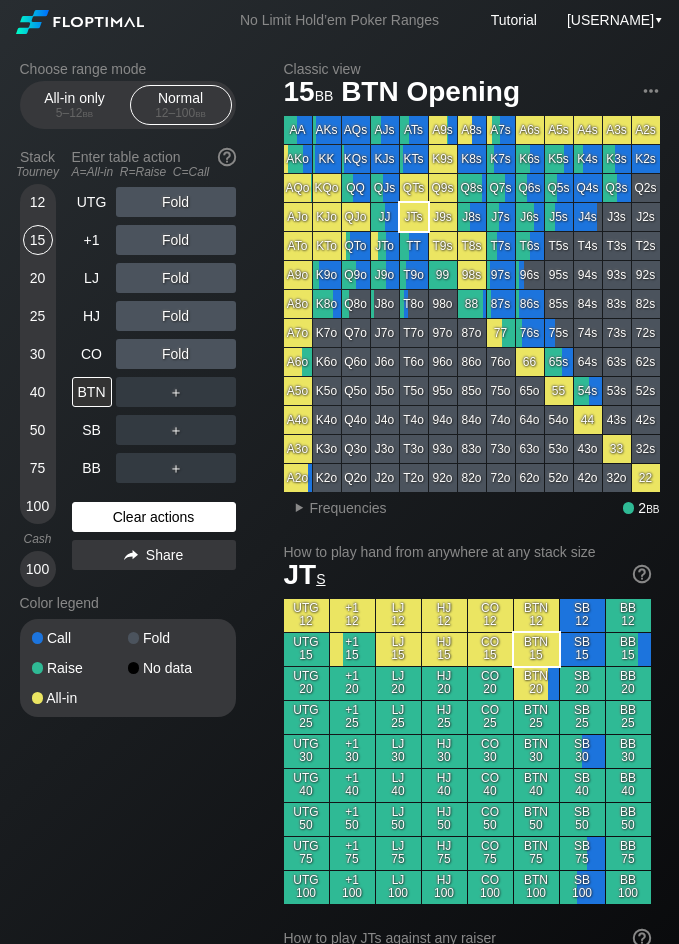click on "Clear actions" at bounding box center (154, 517) 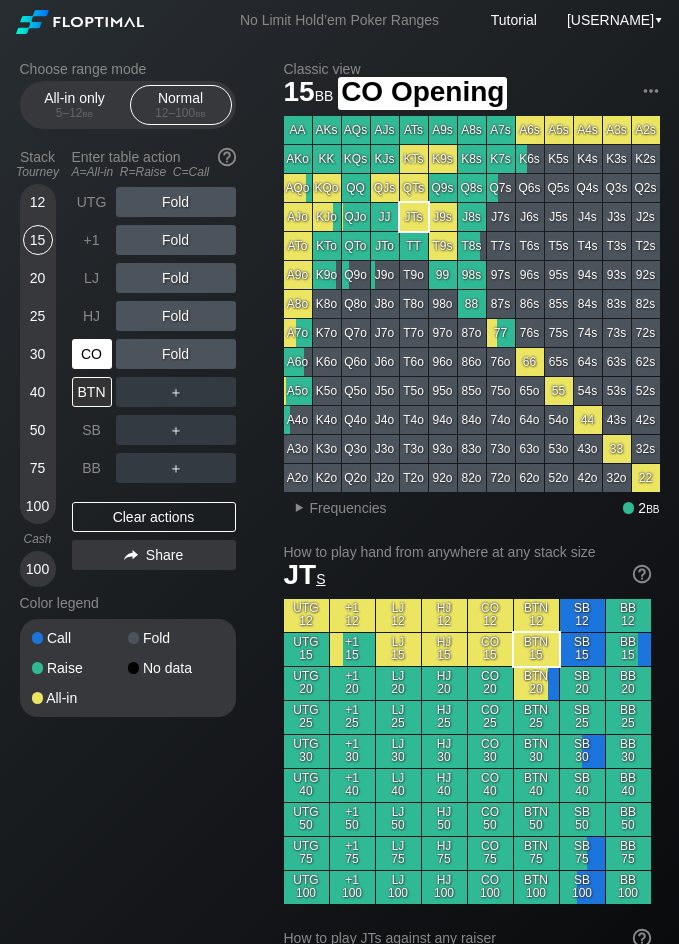 click on "CO" at bounding box center (92, 354) 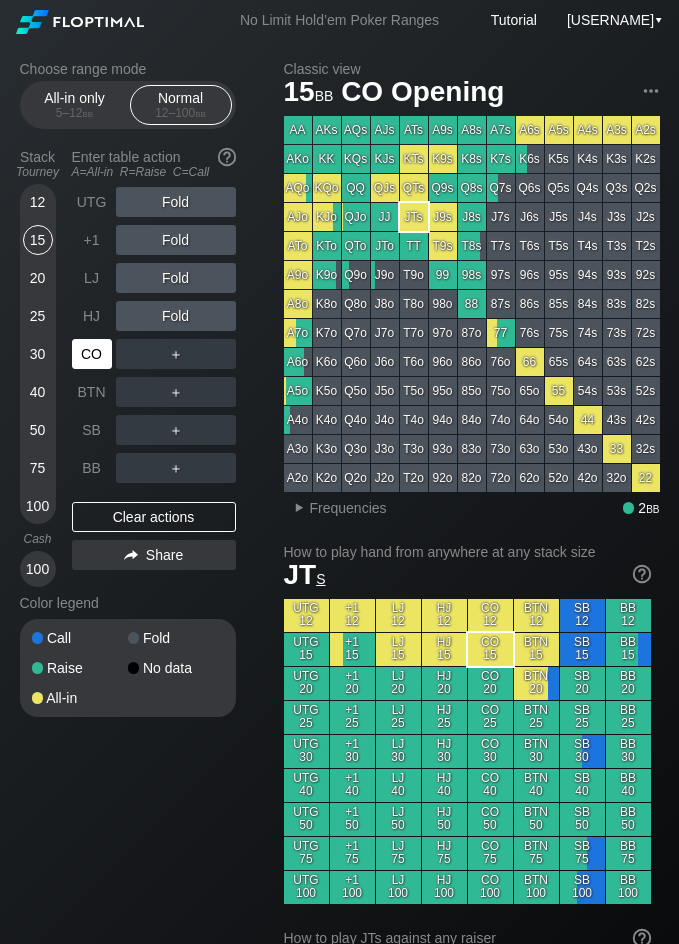 click on "CO" at bounding box center [92, 354] 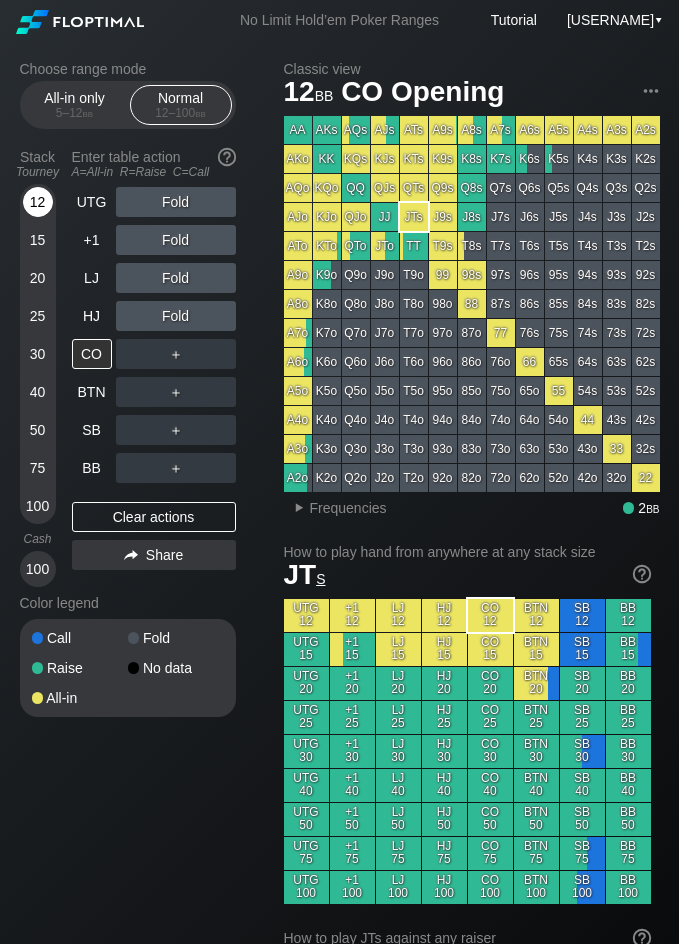click on "12" at bounding box center (38, 202) 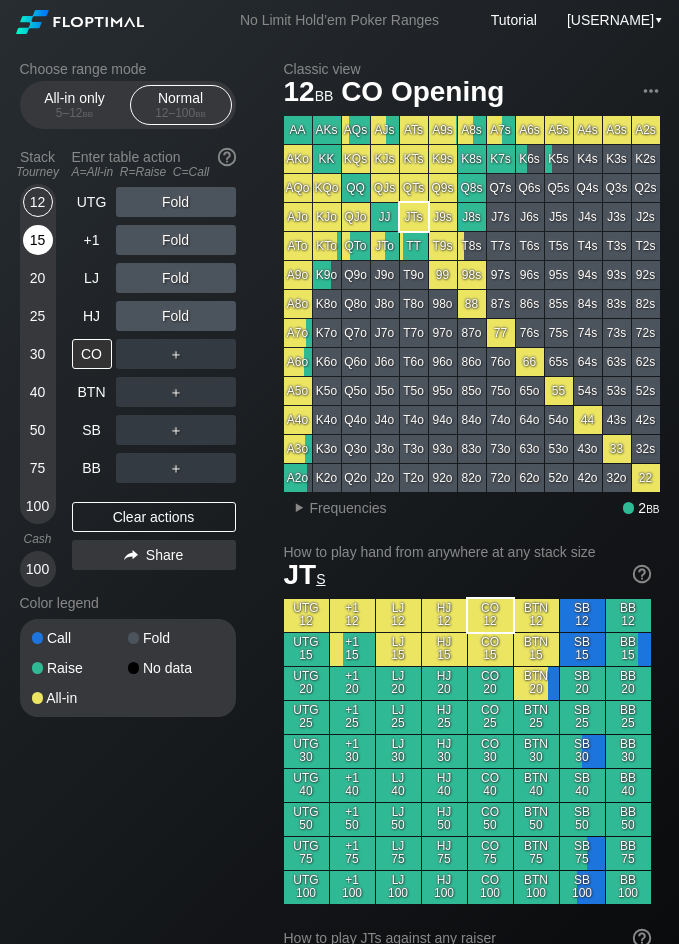 drag, startPoint x: 58, startPoint y: 246, endPoint x: 44, endPoint y: 243, distance: 14.3178215 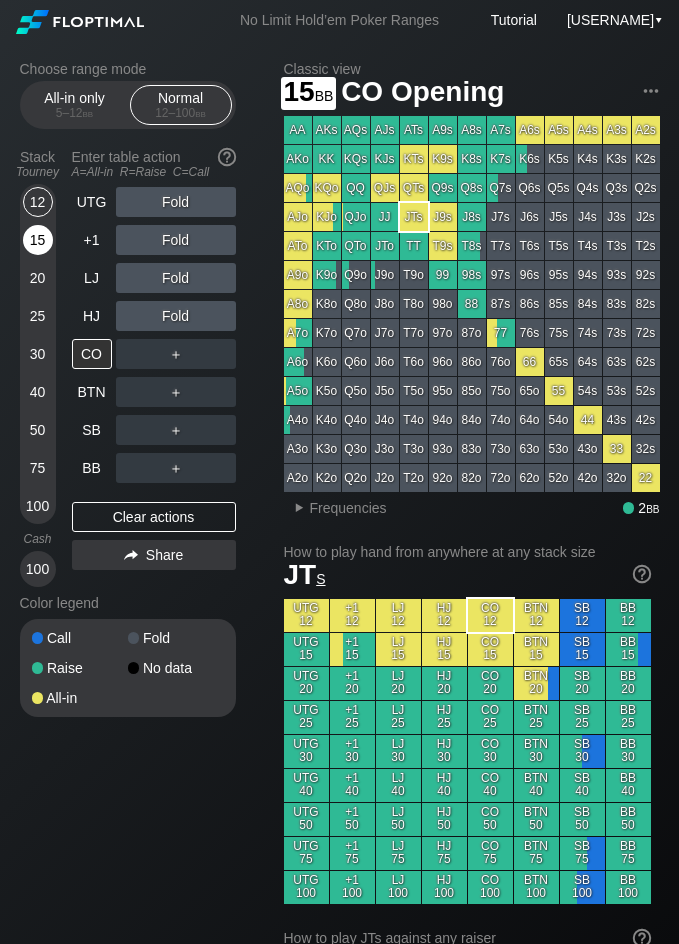 drag, startPoint x: 33, startPoint y: 244, endPoint x: 45, endPoint y: 238, distance: 13.416408 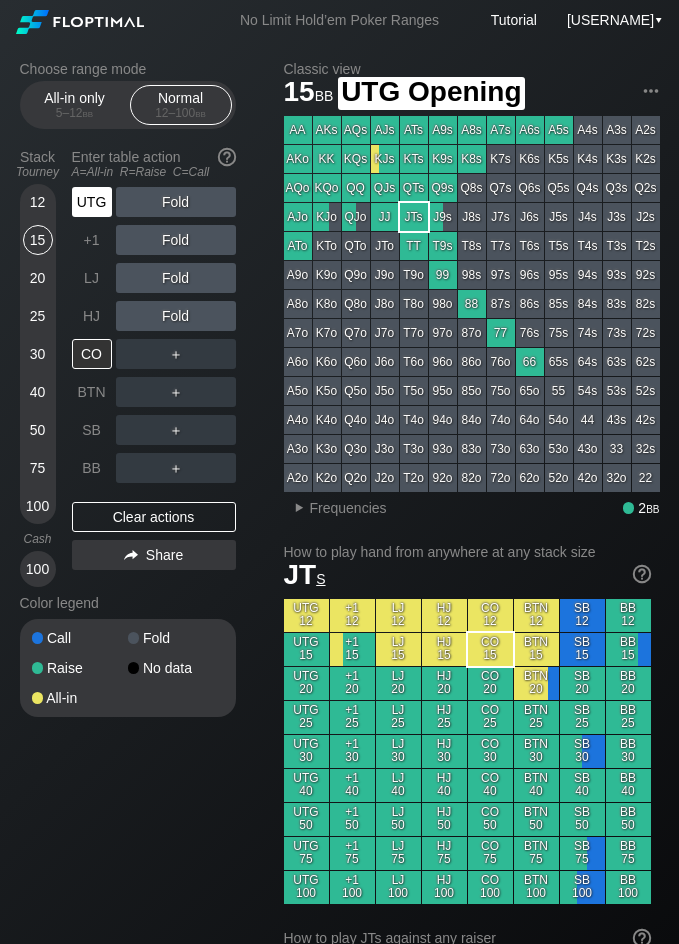click on "UTG" at bounding box center (92, 202) 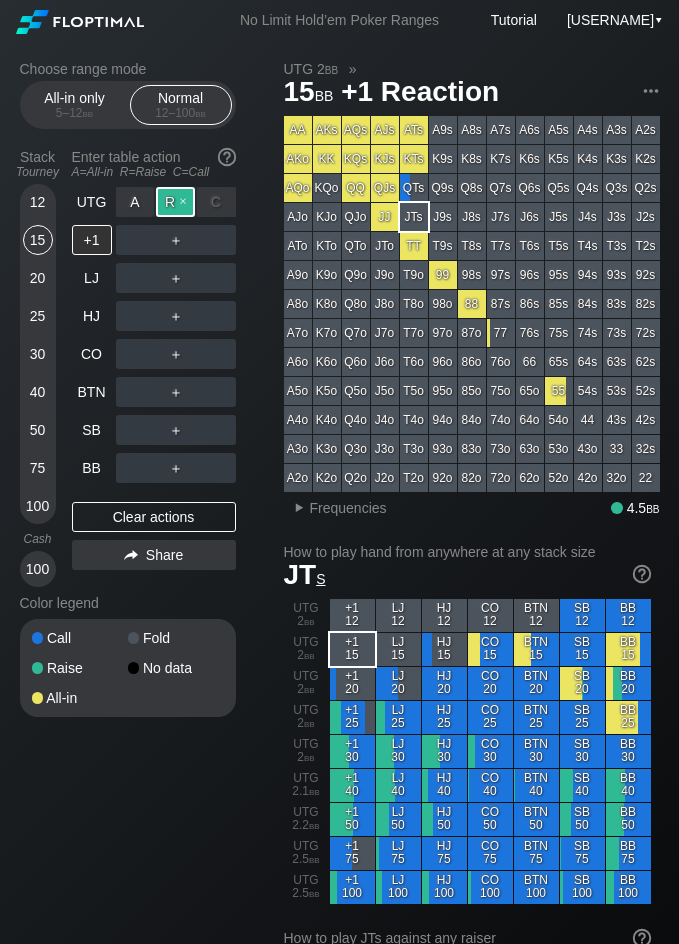 click on "R ✕" at bounding box center [175, 202] 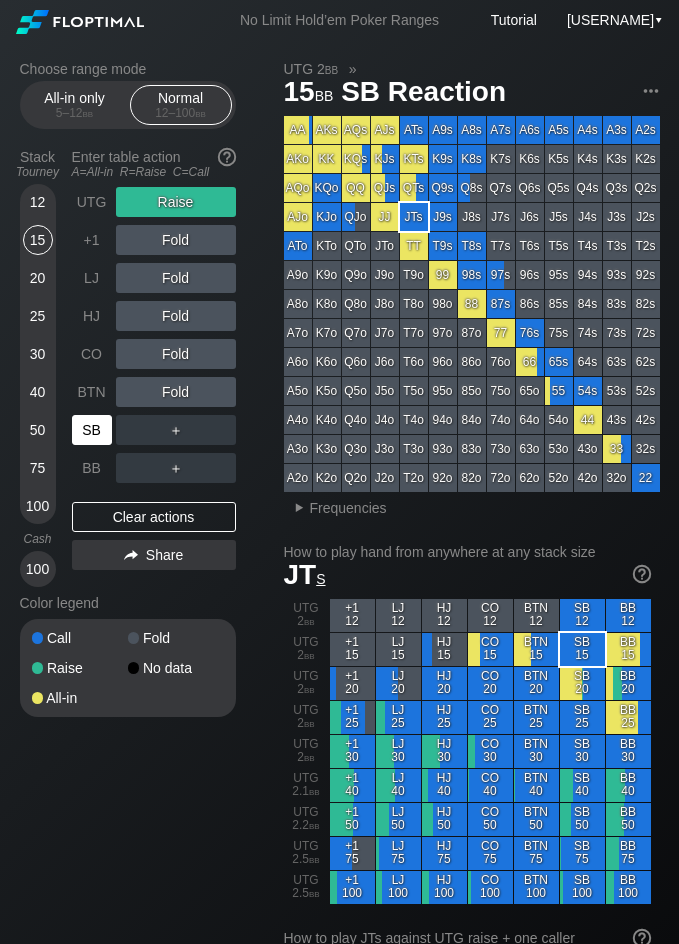click on "SB" at bounding box center [92, 430] 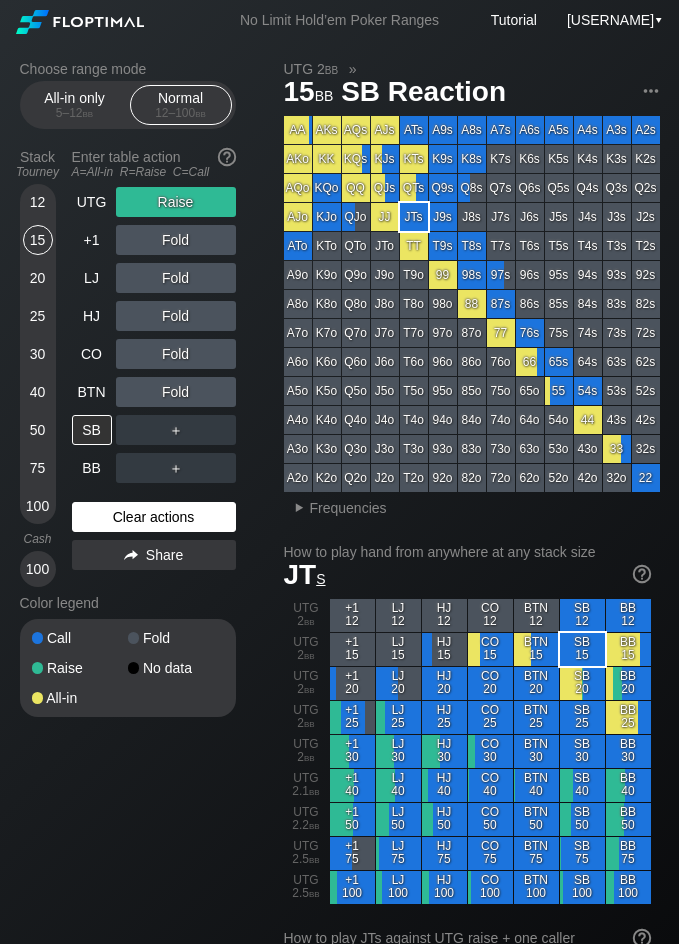 click on "Clear actions" at bounding box center [154, 517] 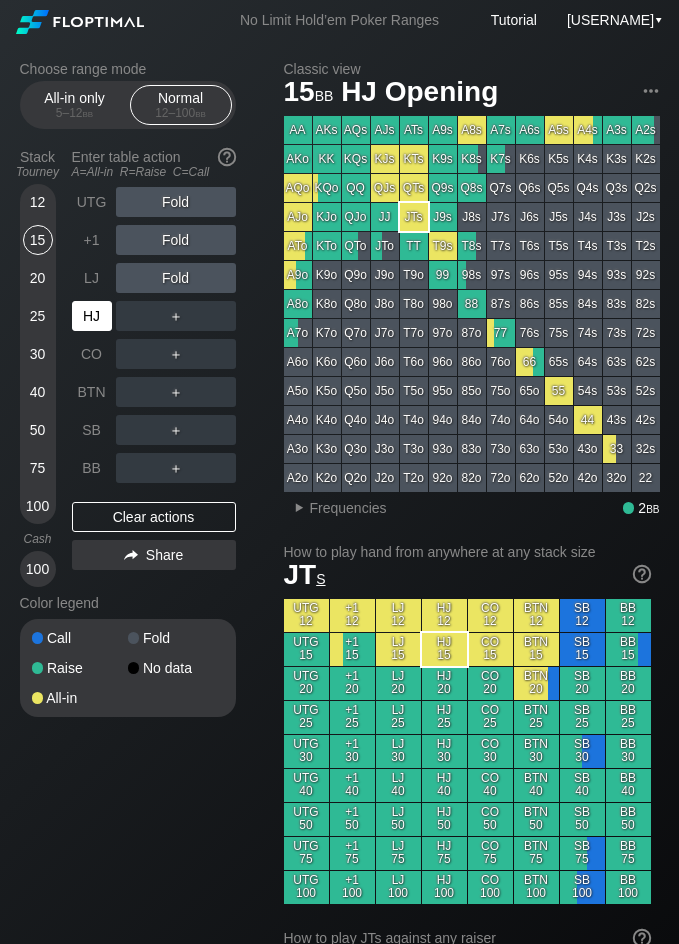click on "HJ" at bounding box center (92, 316) 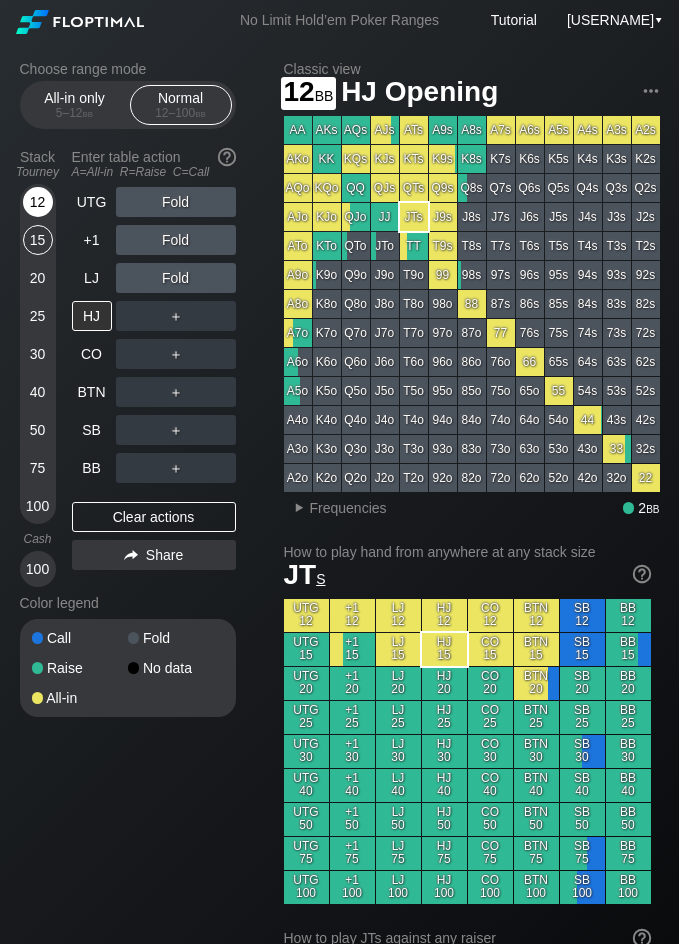 click on "12" at bounding box center [38, 202] 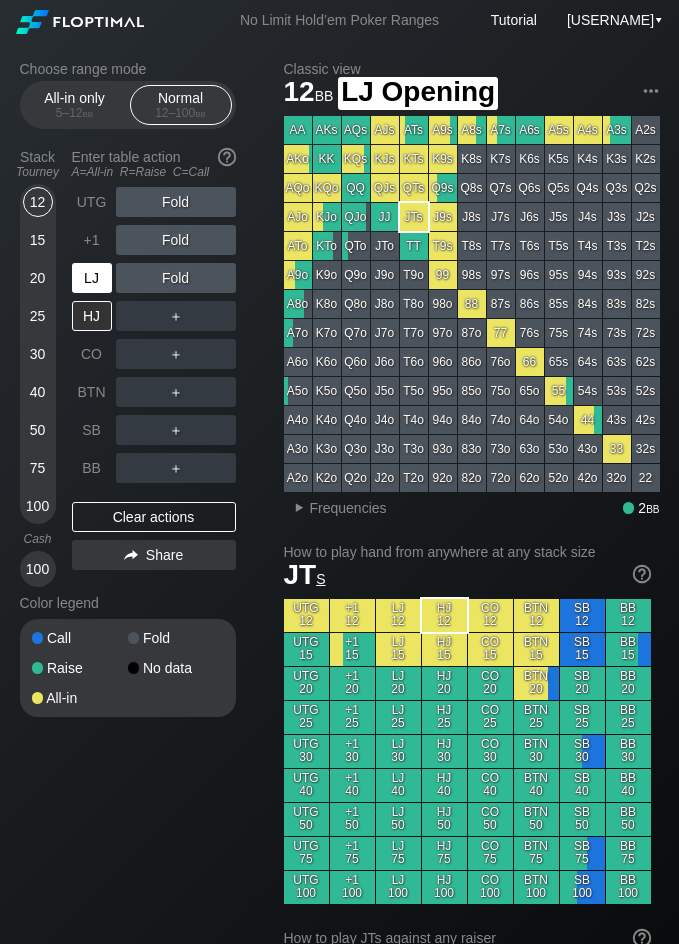 click on "LJ" at bounding box center [92, 278] 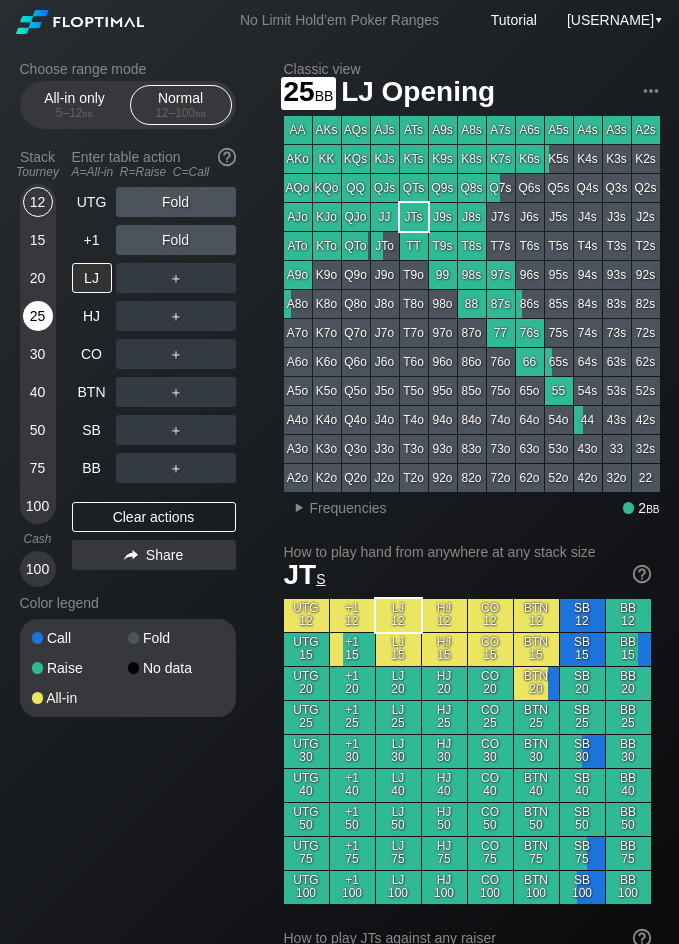 click on "25" at bounding box center [38, 316] 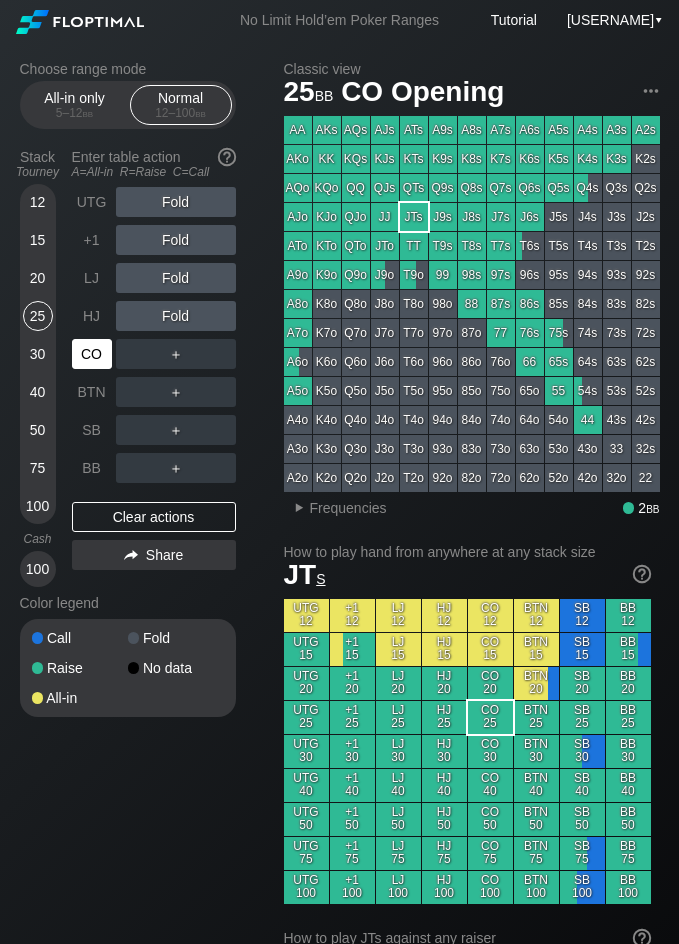 click on "CO" at bounding box center (92, 354) 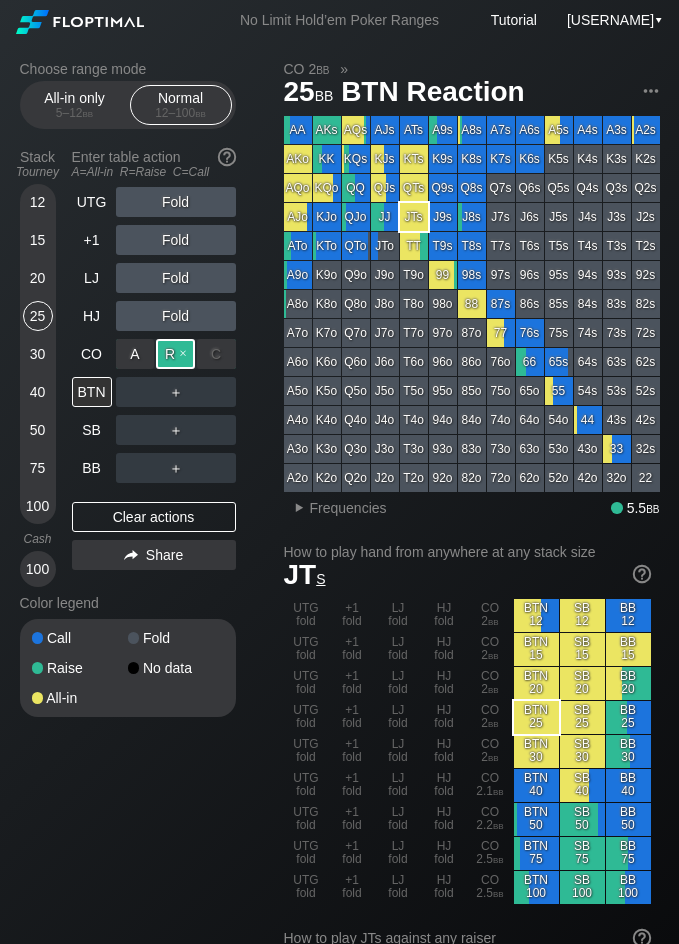 click on "R ✕" at bounding box center [175, 354] 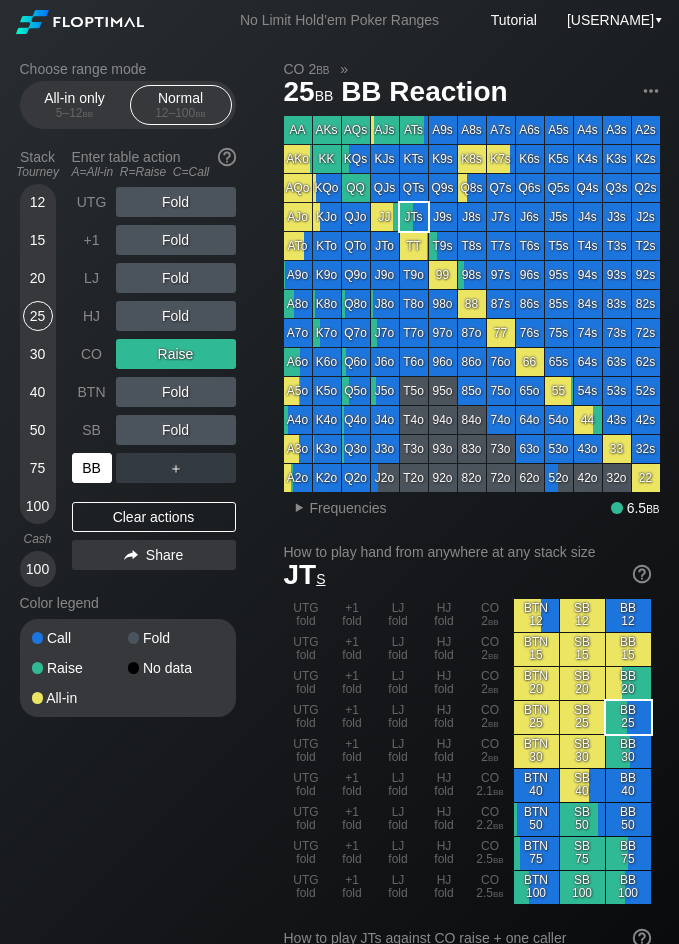 click on "BB" at bounding box center (92, 468) 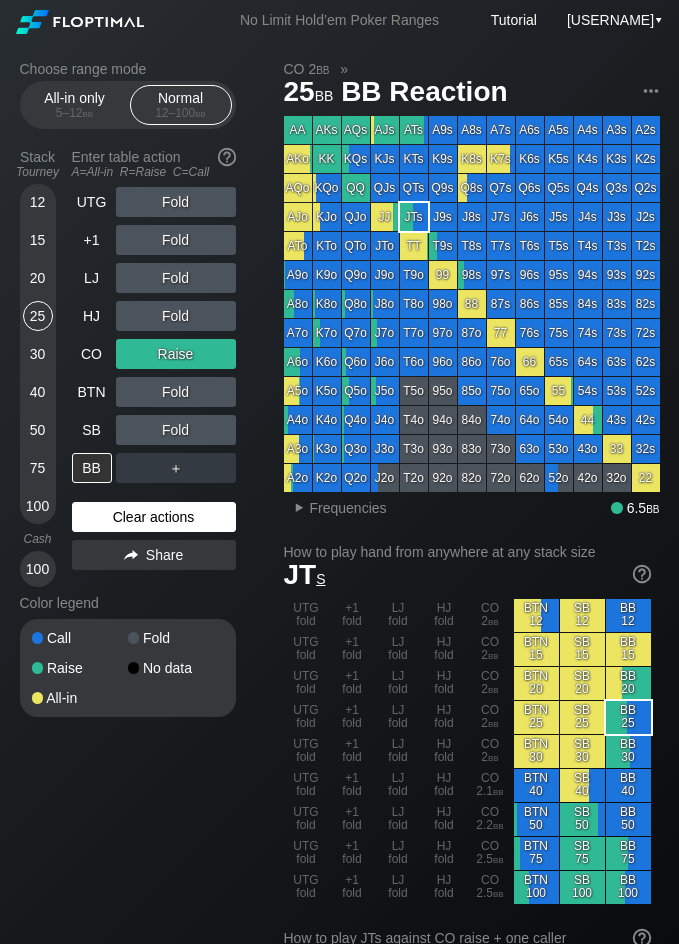 click on "Clear actions" at bounding box center [154, 517] 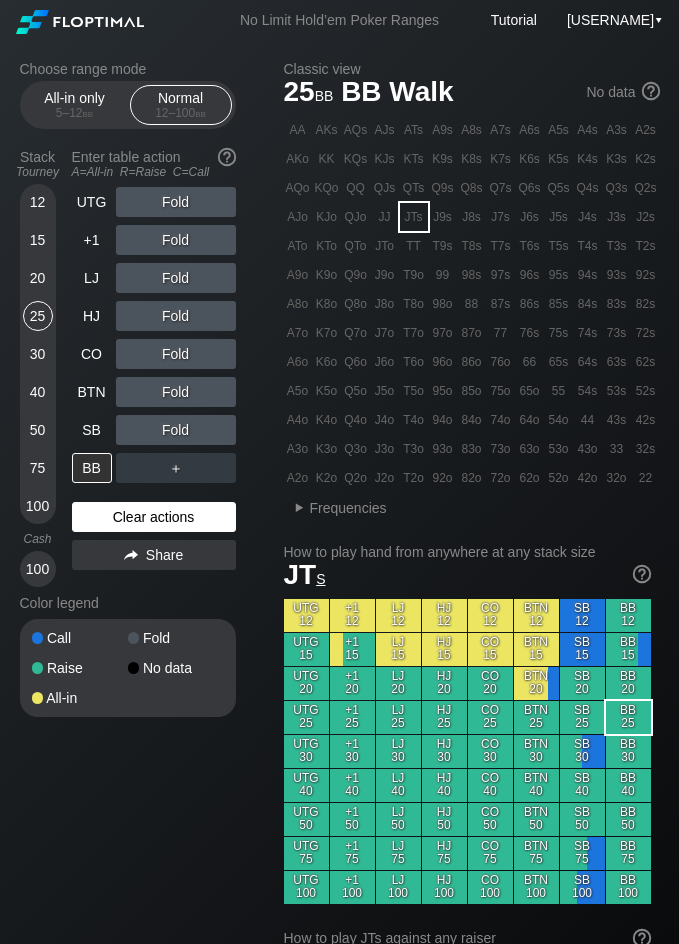 click on "Clear actions" at bounding box center [154, 517] 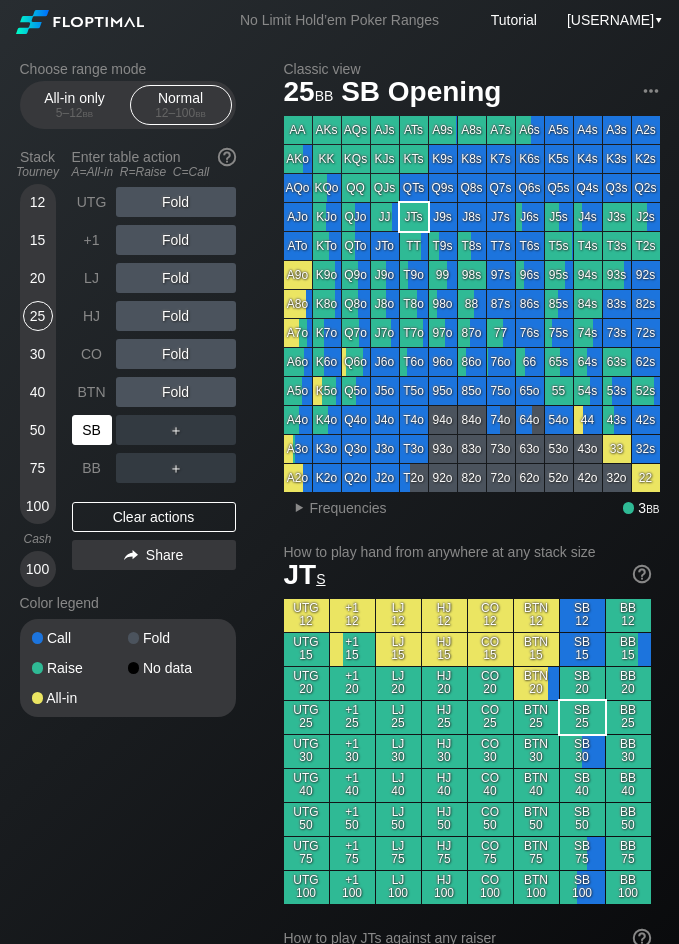 click on "SB" at bounding box center [92, 430] 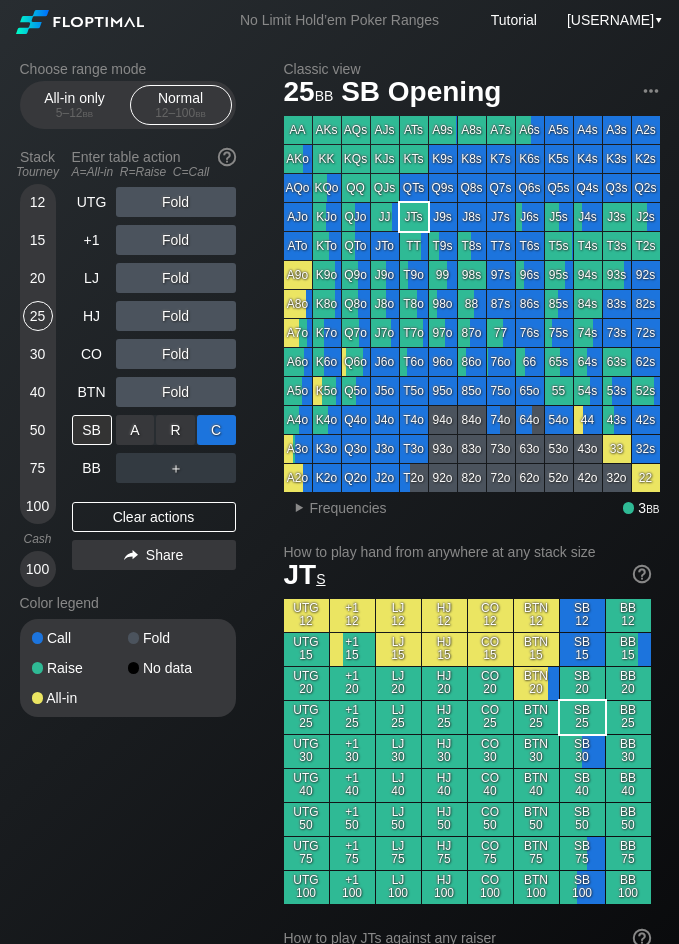 click on "C ✕" at bounding box center (216, 430) 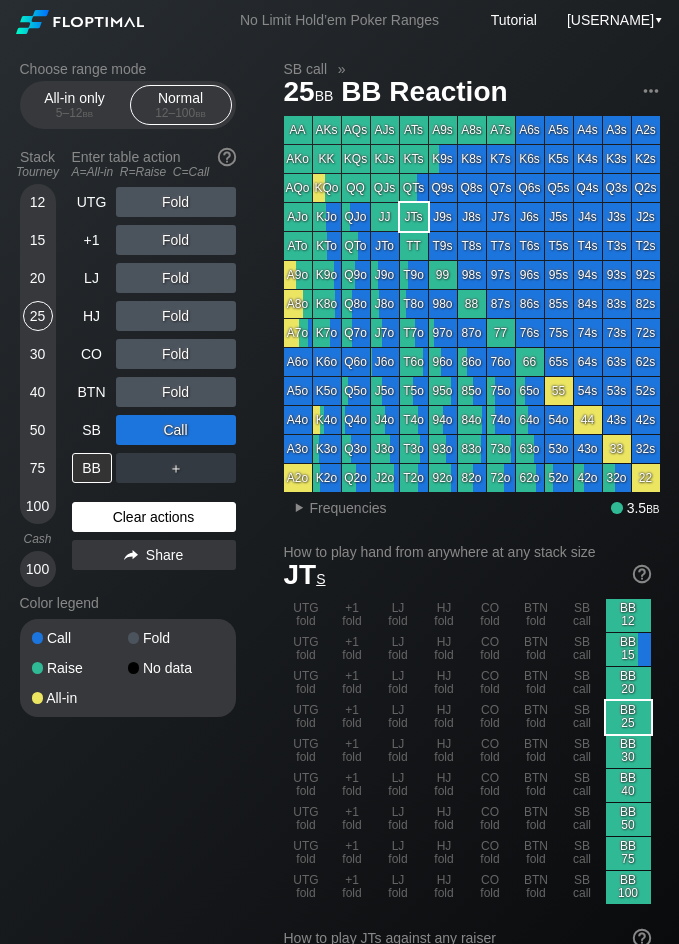 click on "Clear actions" at bounding box center [154, 517] 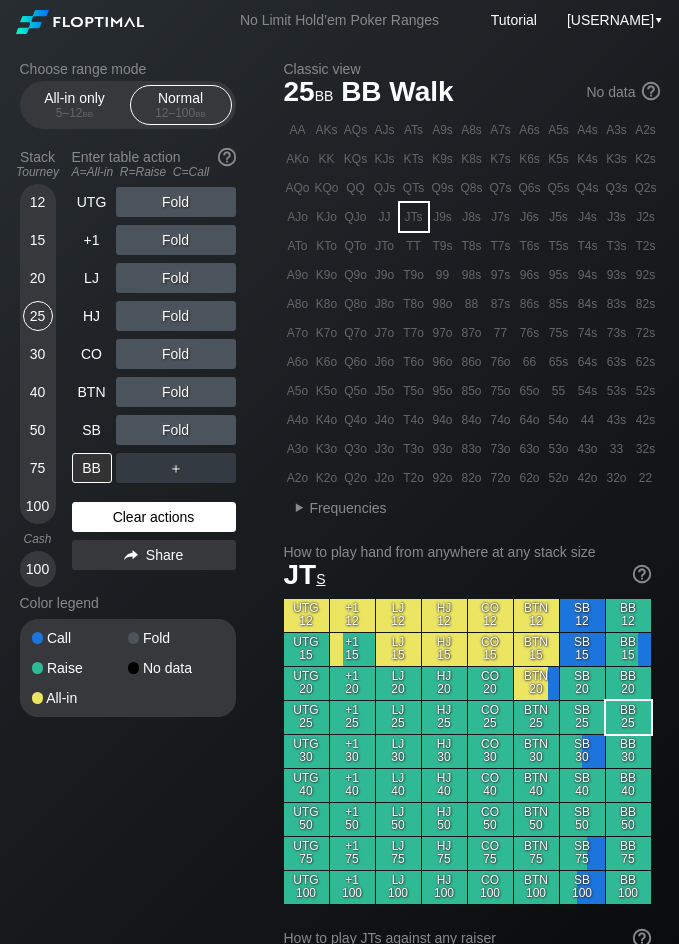 click on "Clear actions" at bounding box center (154, 517) 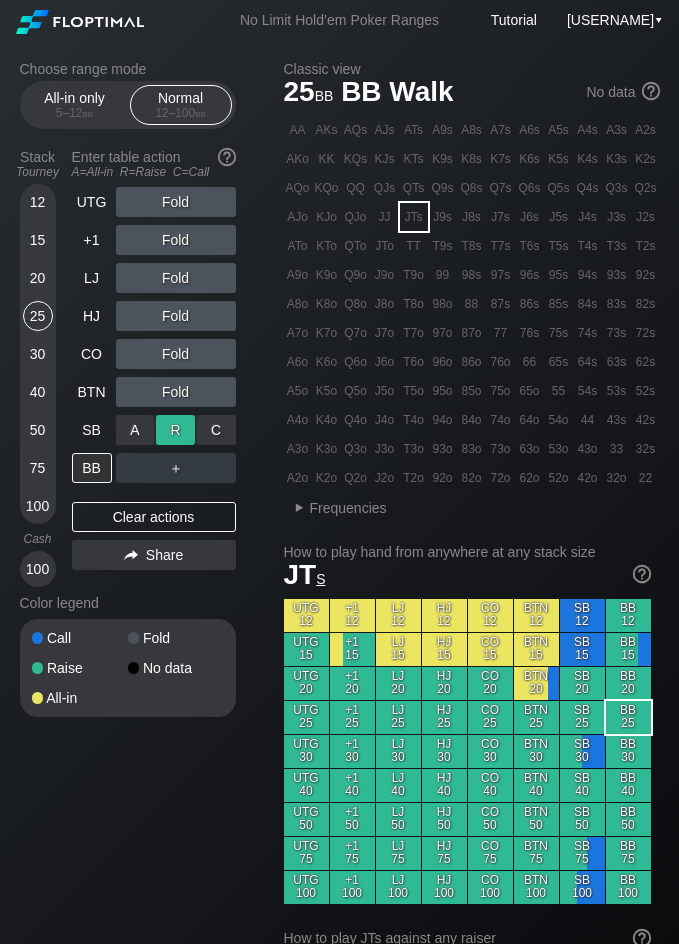 click on "R ✕" at bounding box center [175, 430] 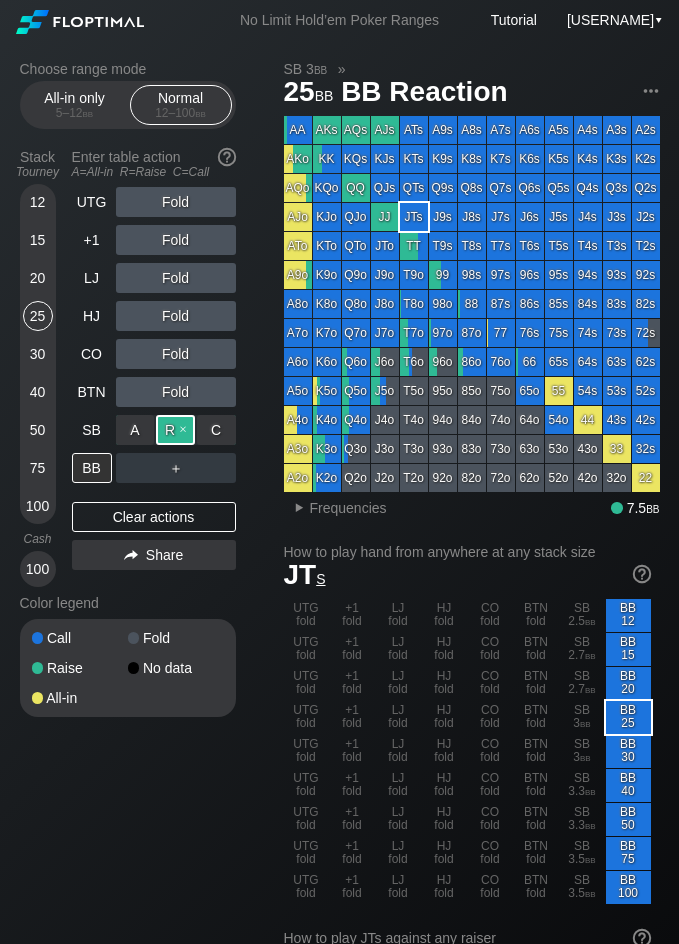 click on "R ✕" at bounding box center (175, 430) 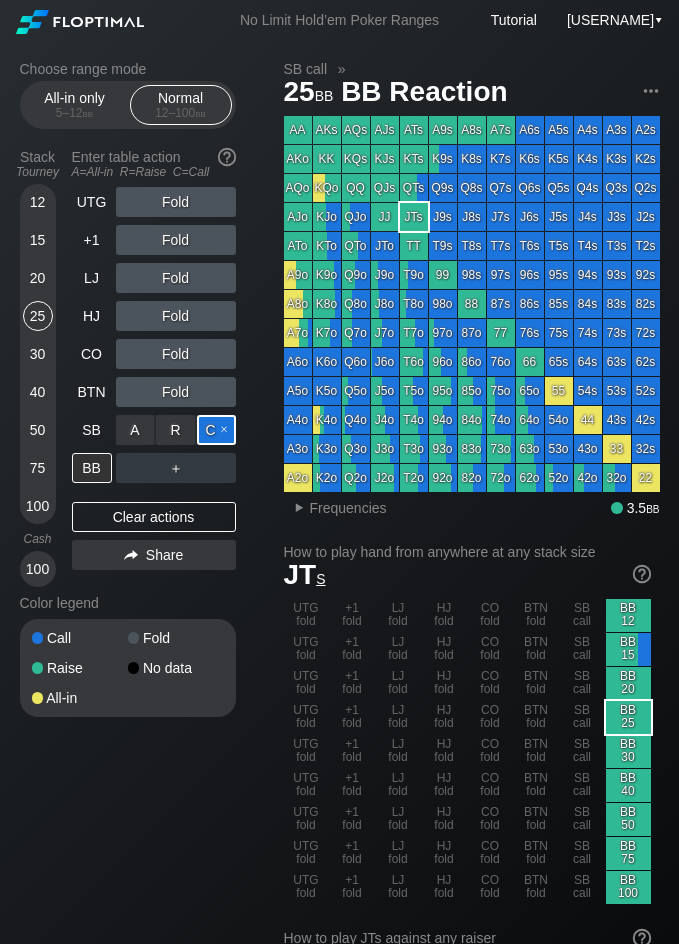 drag, startPoint x: 221, startPoint y: 429, endPoint x: 201, endPoint y: 446, distance: 26.24881 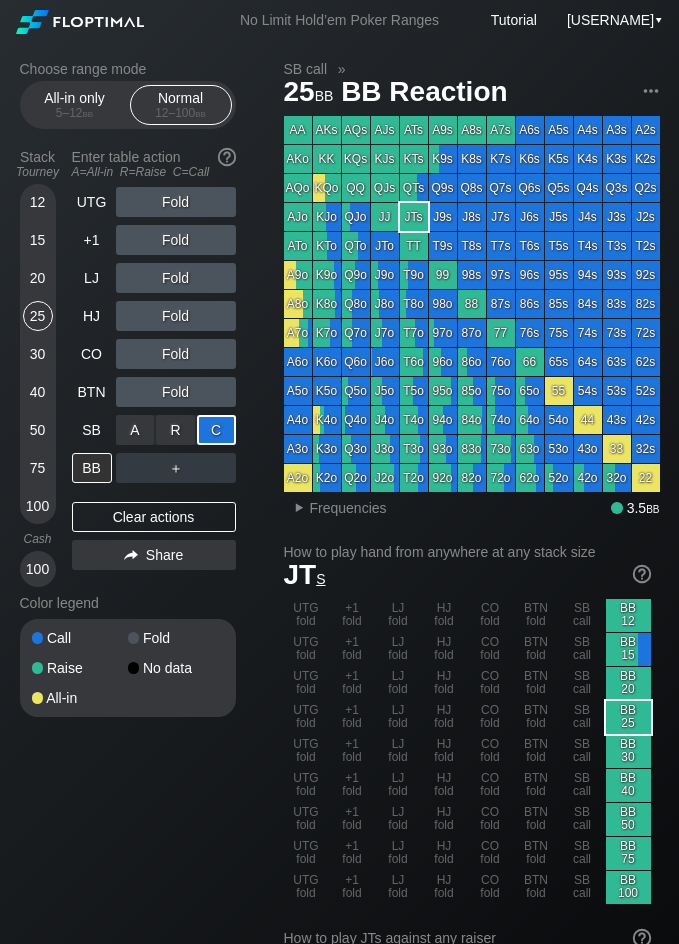click on "C ✕" at bounding box center [216, 430] 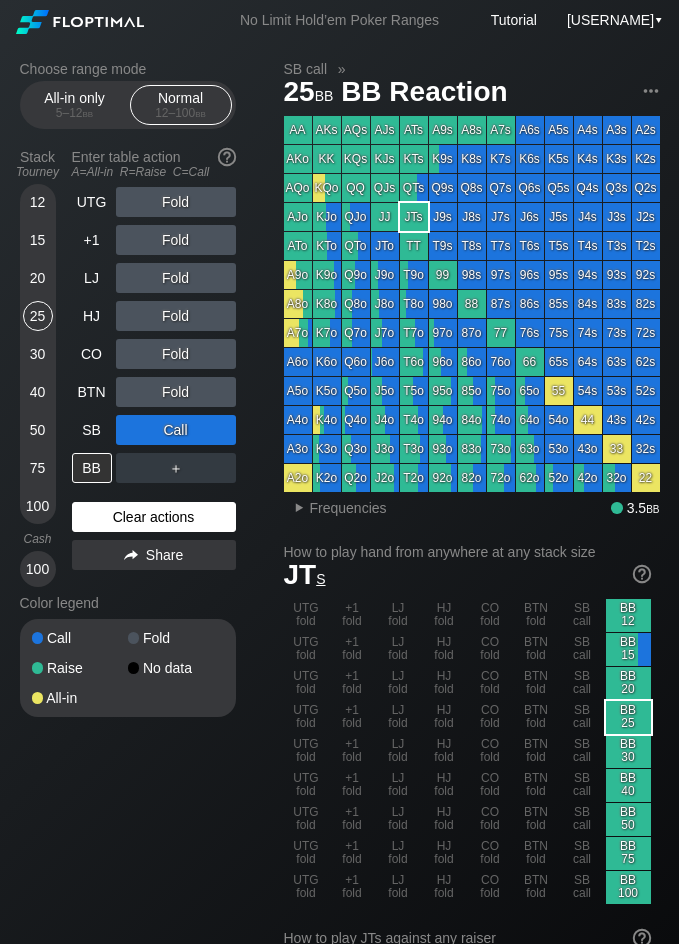 click on "Clear actions" at bounding box center [154, 517] 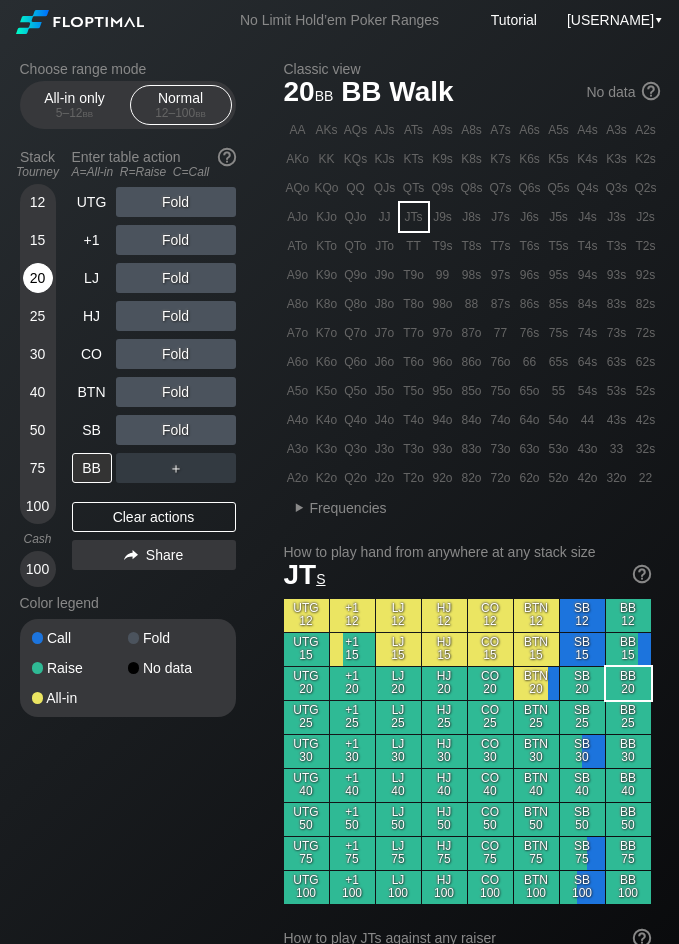 click on "20" at bounding box center (38, 278) 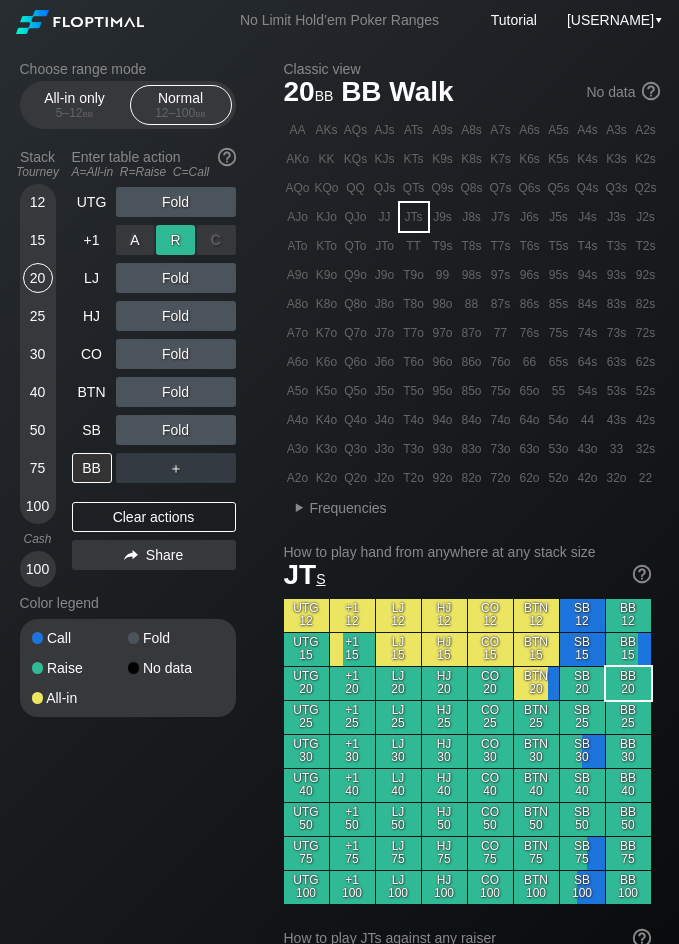 click on "R ✕" at bounding box center [175, 240] 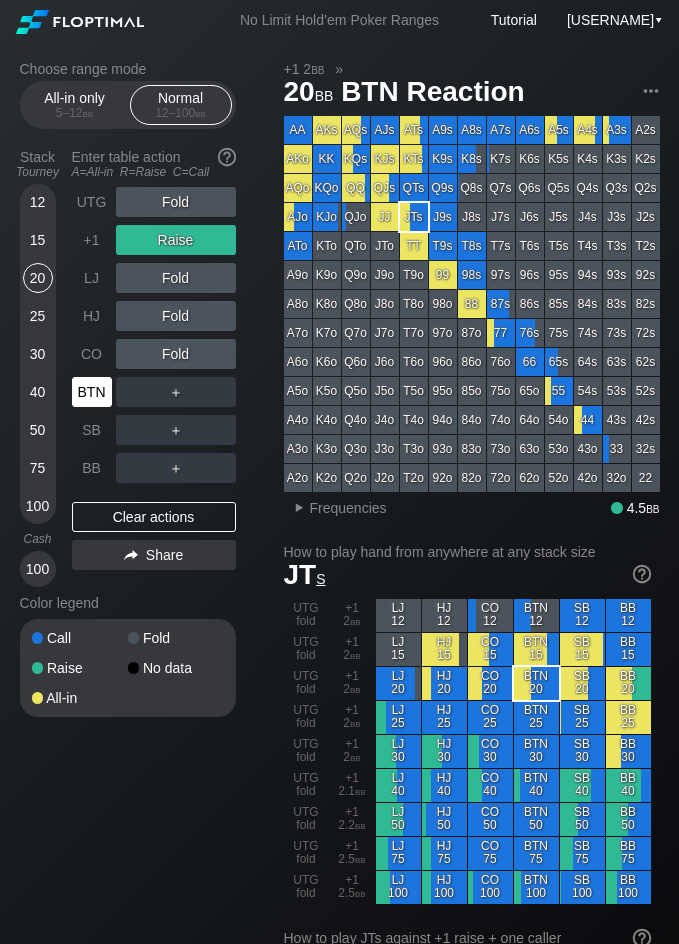 click on "BTN" at bounding box center [92, 392] 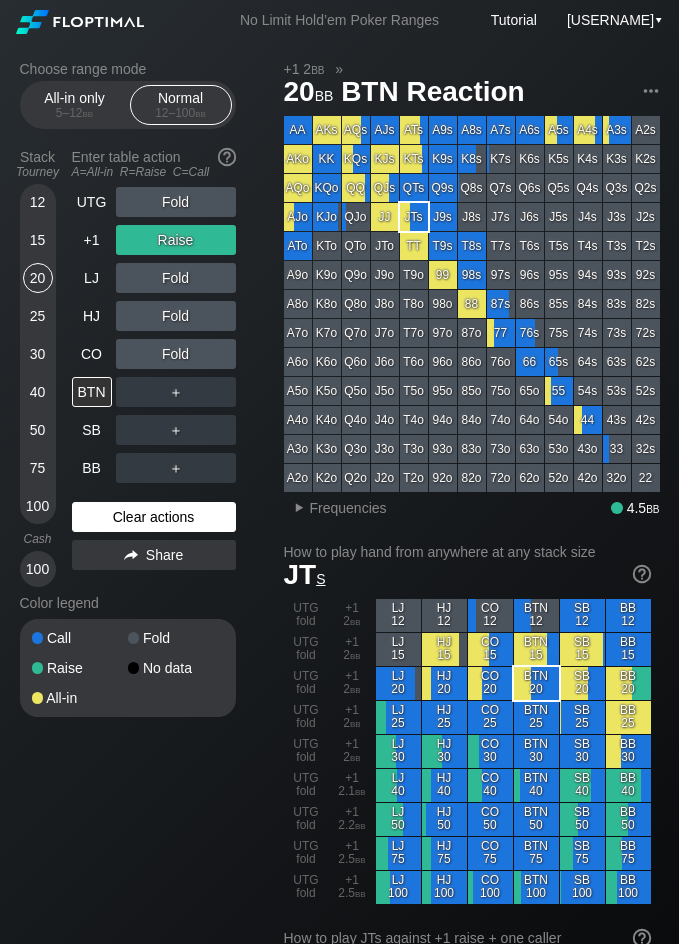 click on "Clear actions" at bounding box center [154, 517] 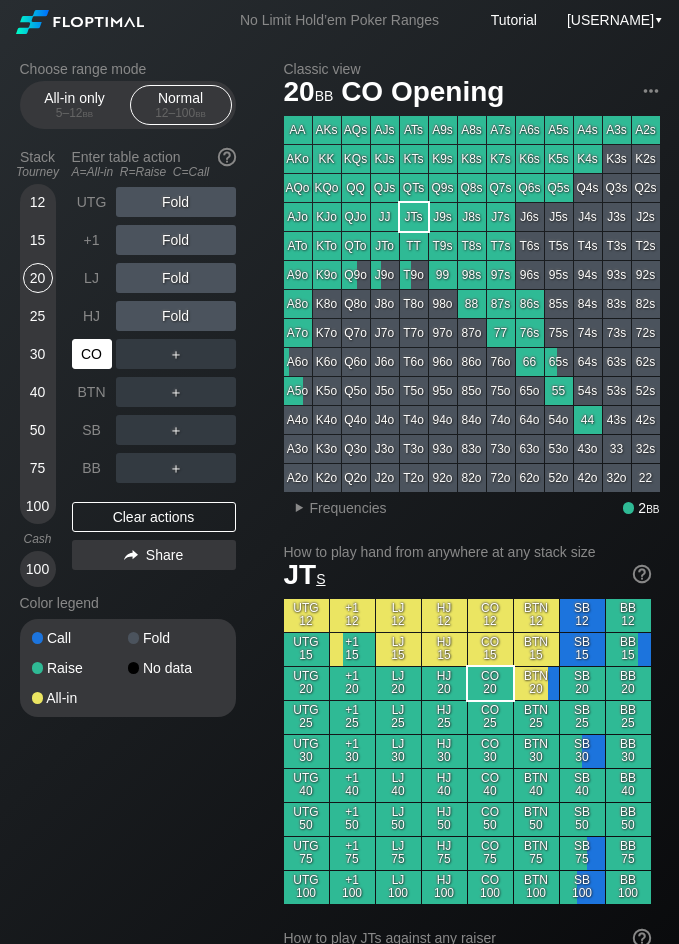 click on "CO" at bounding box center [92, 354] 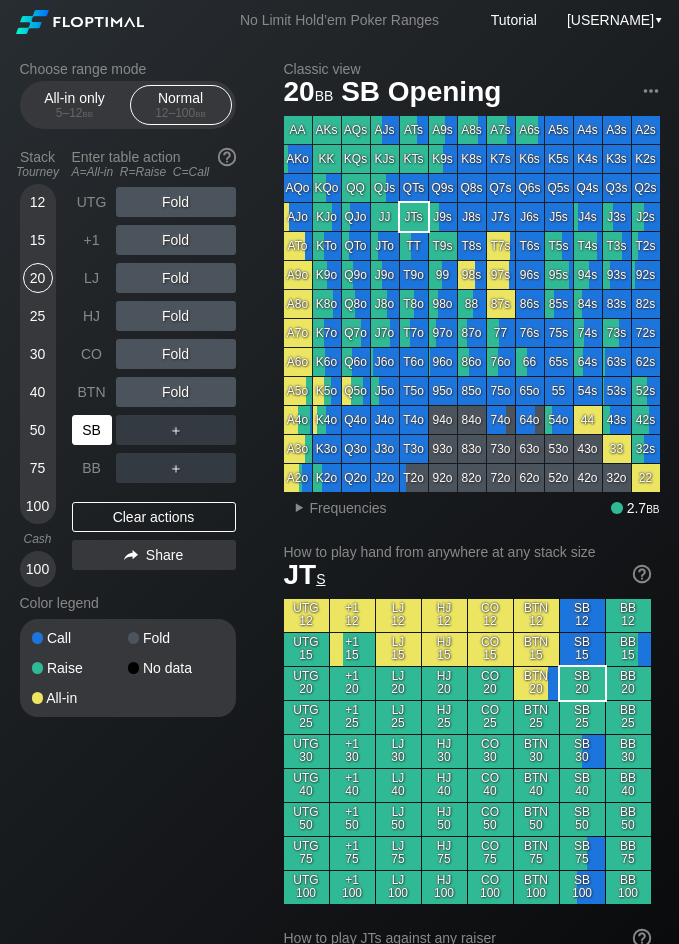 click on "SB" at bounding box center (92, 430) 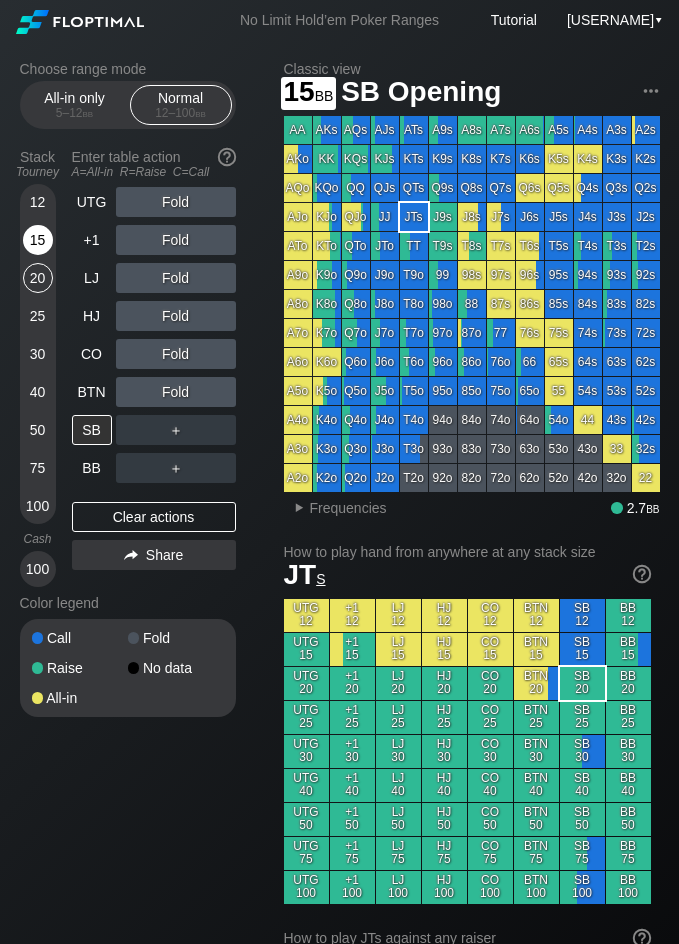 click on "15" at bounding box center (38, 240) 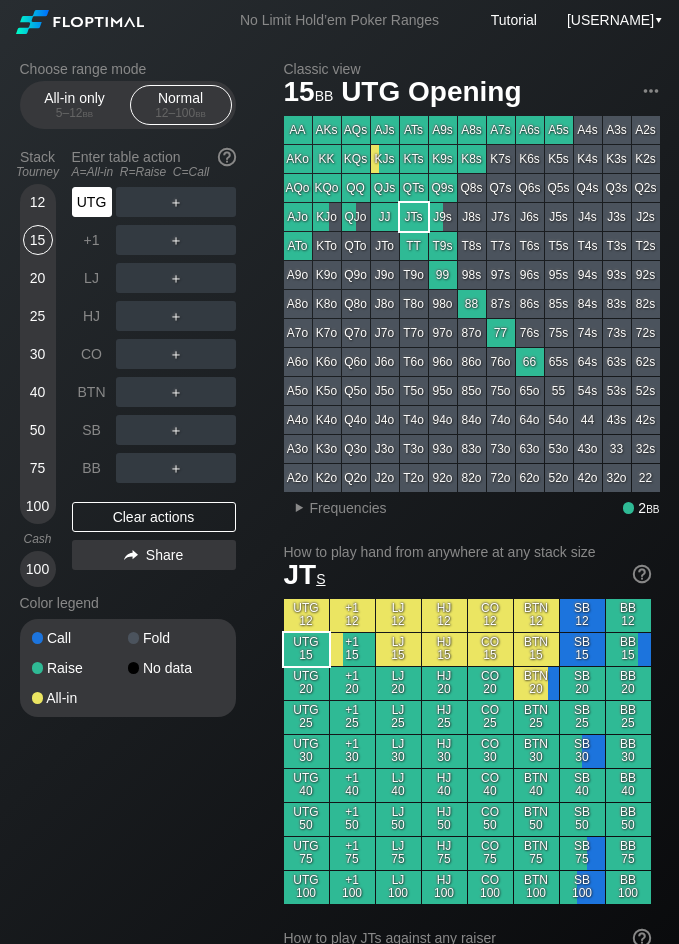 click on "UTG" at bounding box center (92, 202) 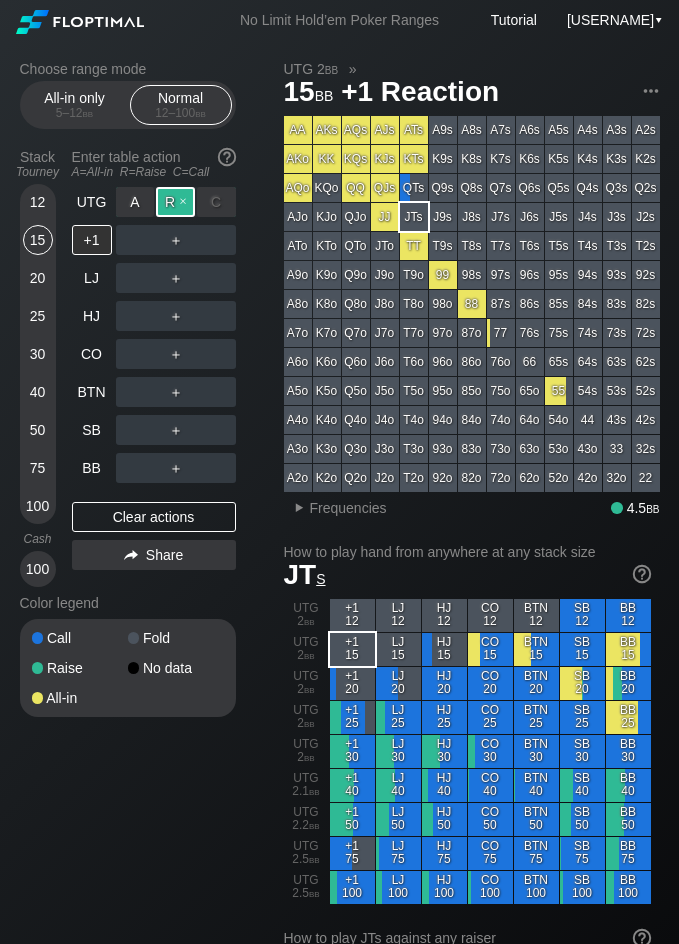 click on "R ✕" at bounding box center [175, 202] 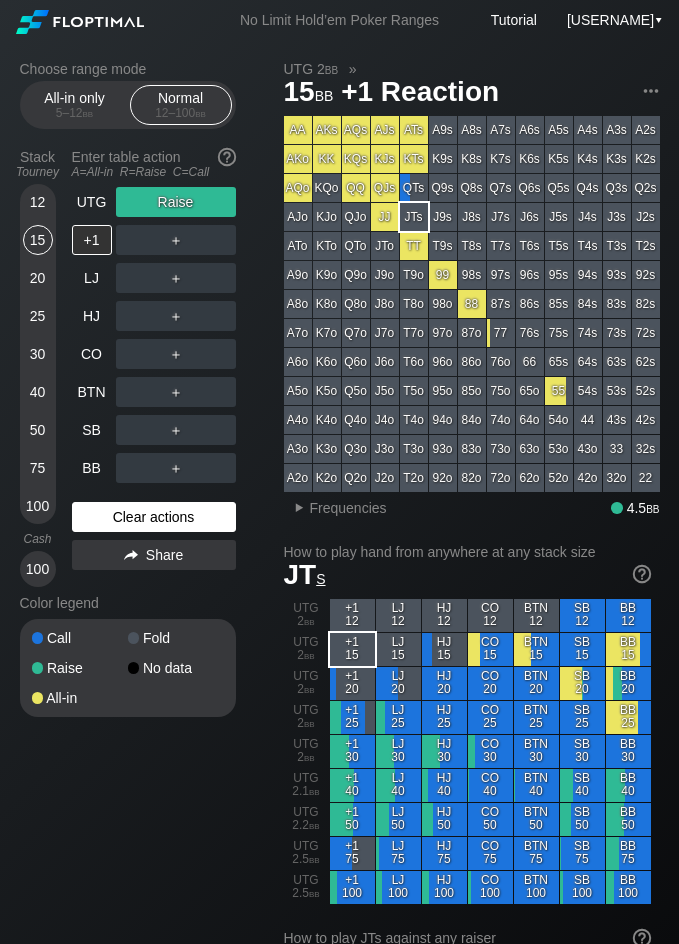 click on "Clear actions" at bounding box center (154, 517) 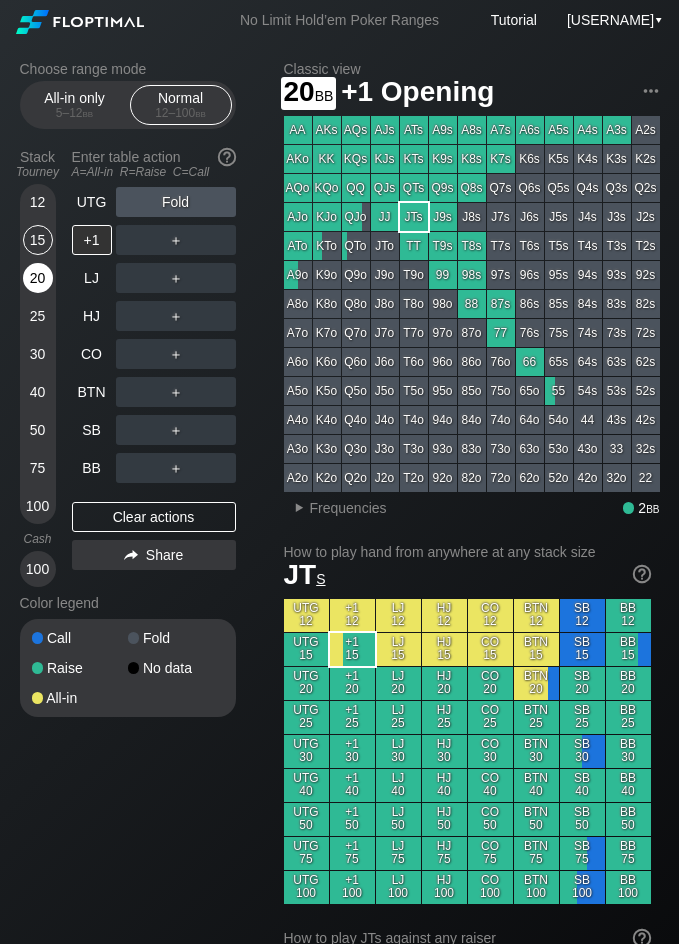 click on "20" at bounding box center [38, 278] 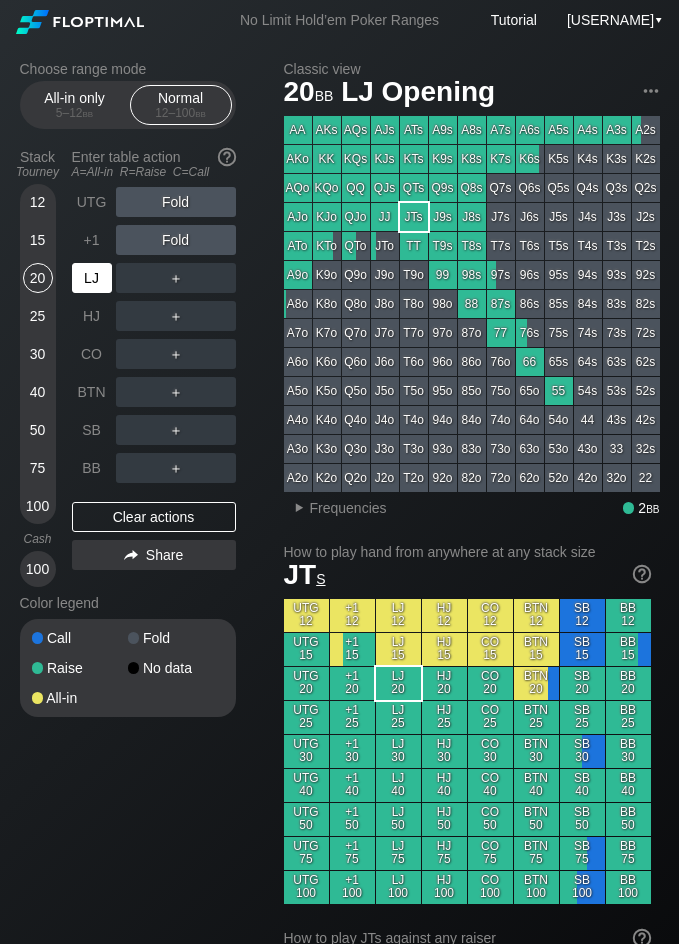 click on "LJ" at bounding box center (92, 278) 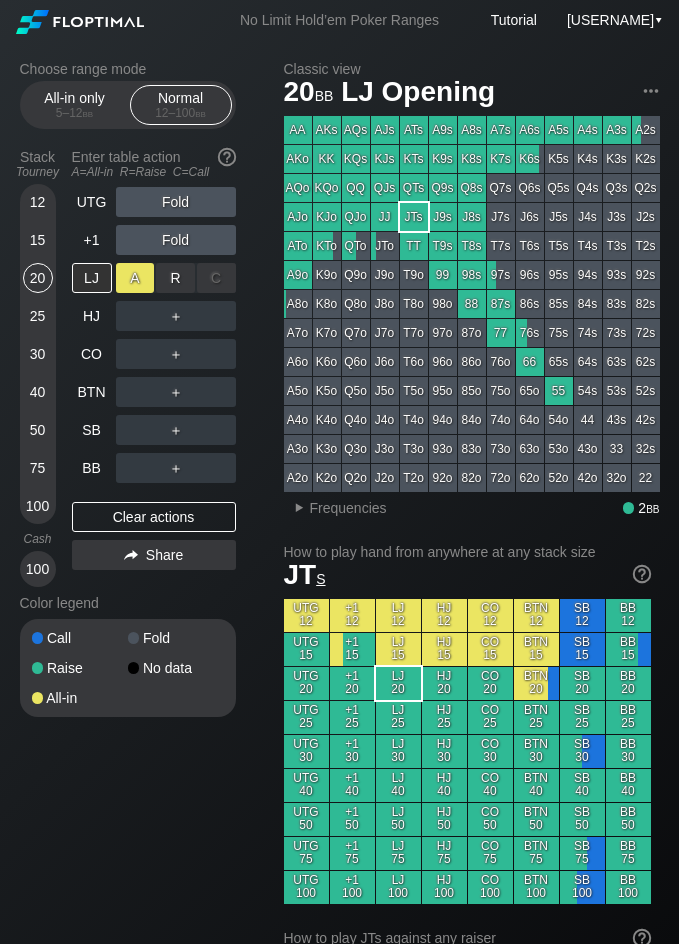 click on "A ✕" at bounding box center [135, 278] 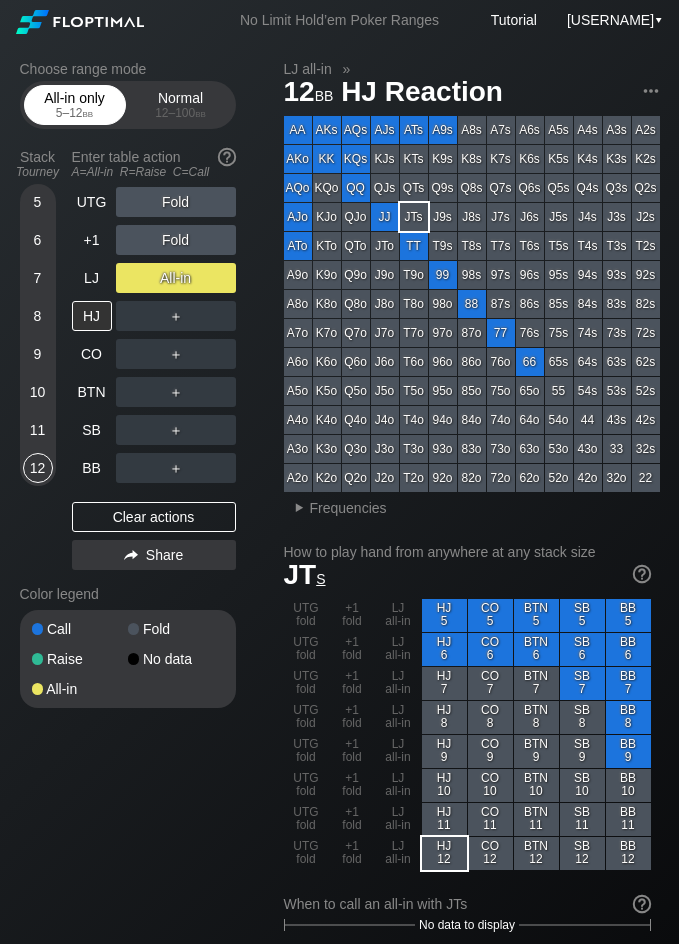 click on "All-in only 5 – 12 bb" at bounding box center [75, 105] 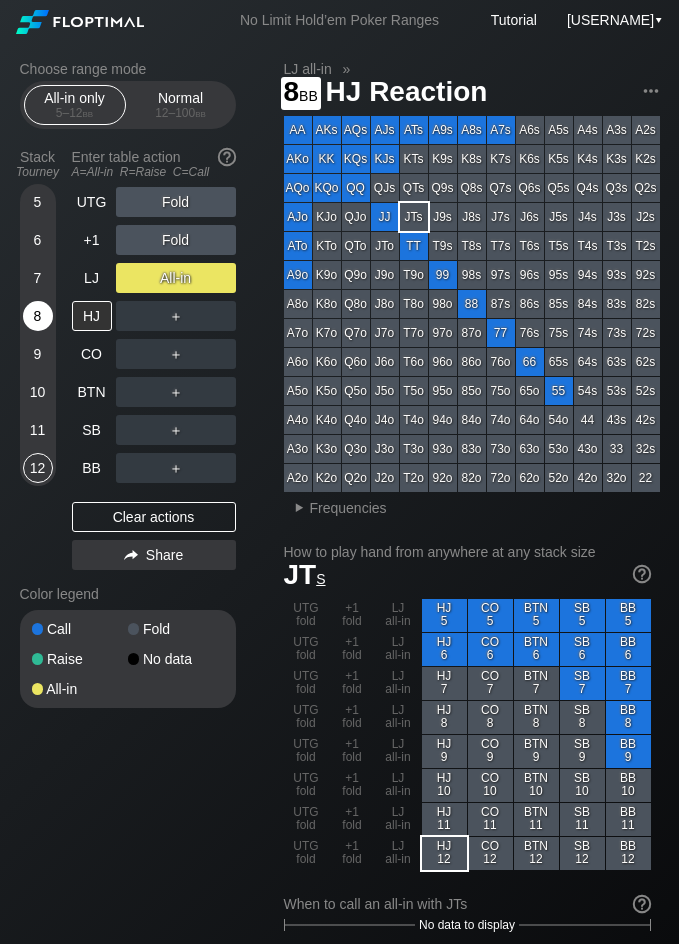 click on "8" at bounding box center (38, 316) 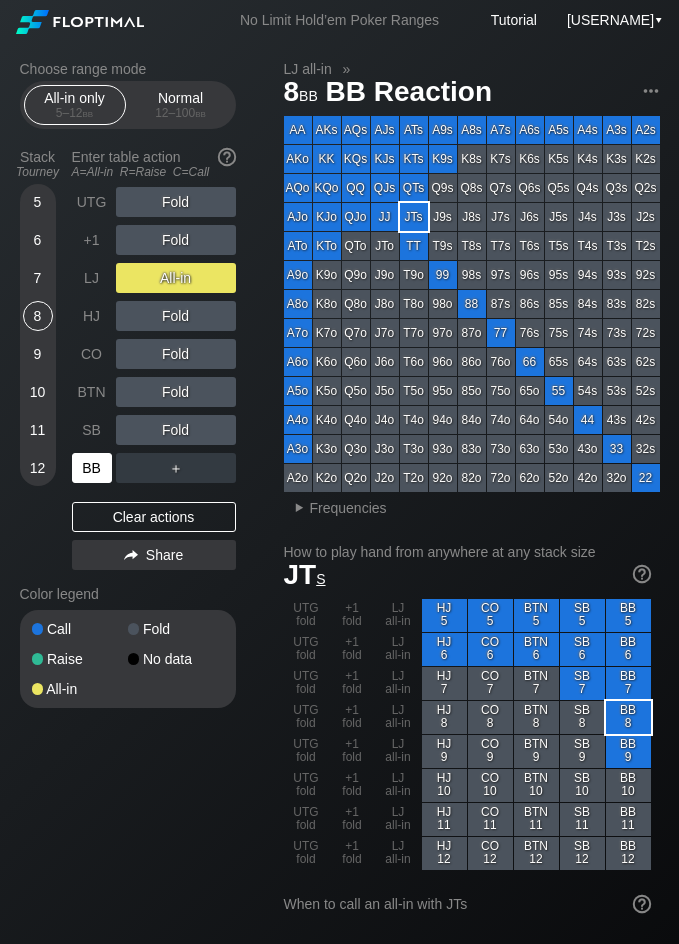 click on "BB" at bounding box center (92, 468) 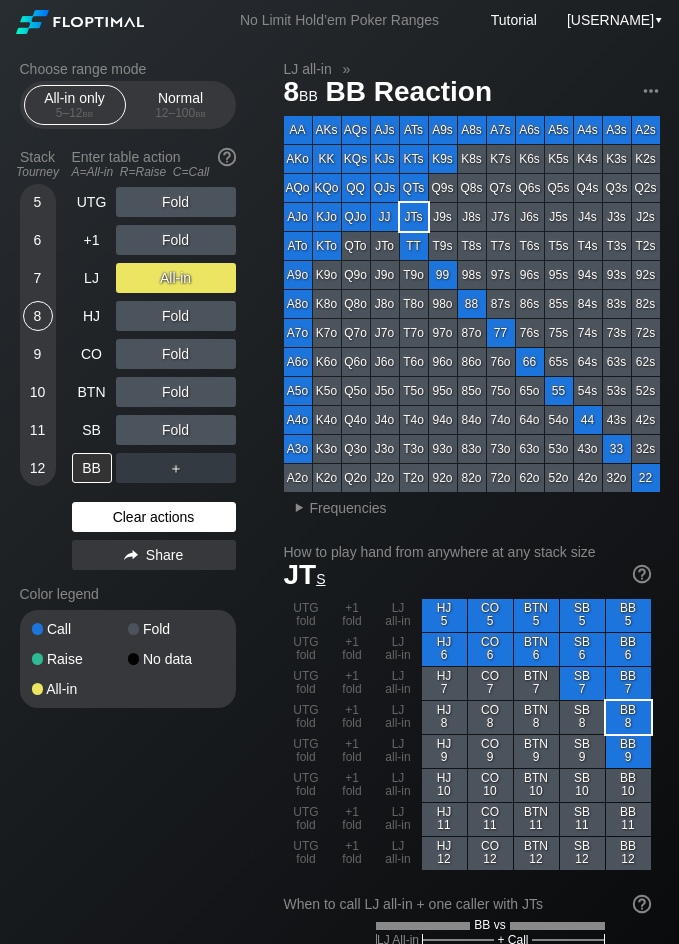 click on "Clear actions" at bounding box center (154, 517) 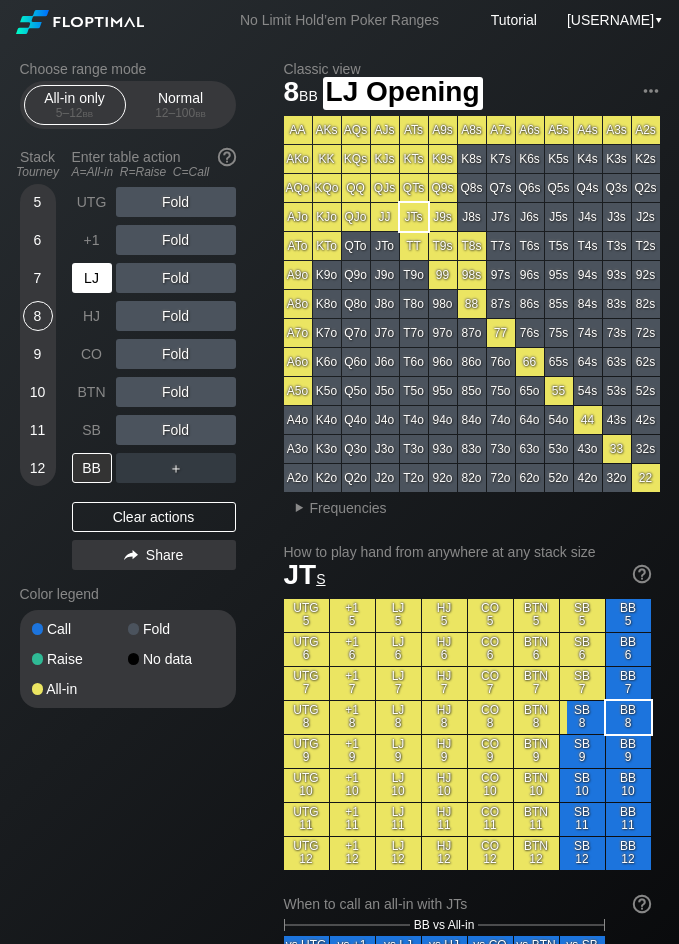 click on "LJ" at bounding box center [92, 278] 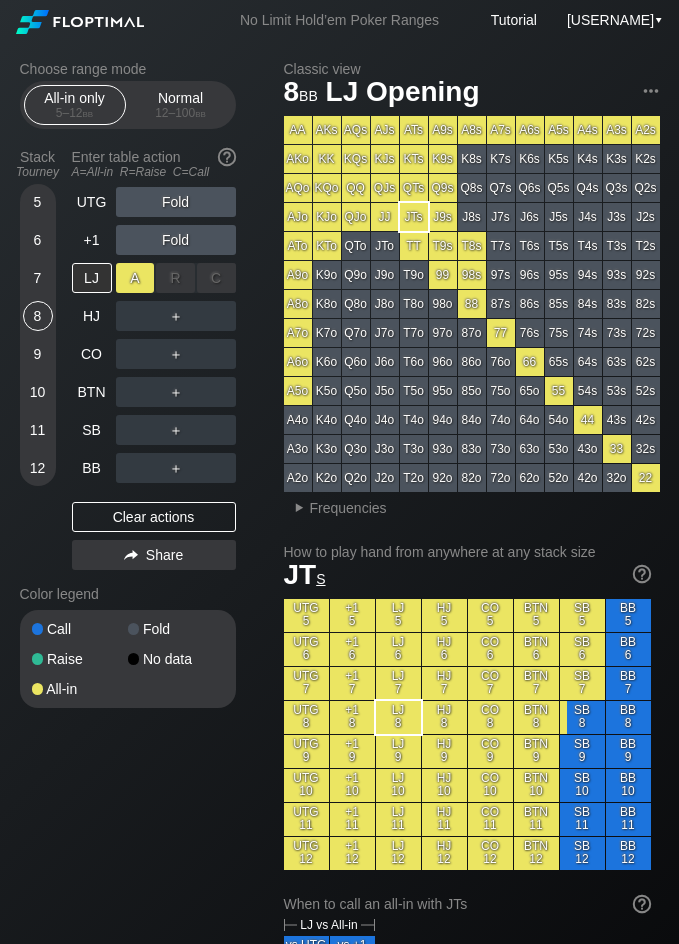 click on "A ✕" at bounding box center (135, 278) 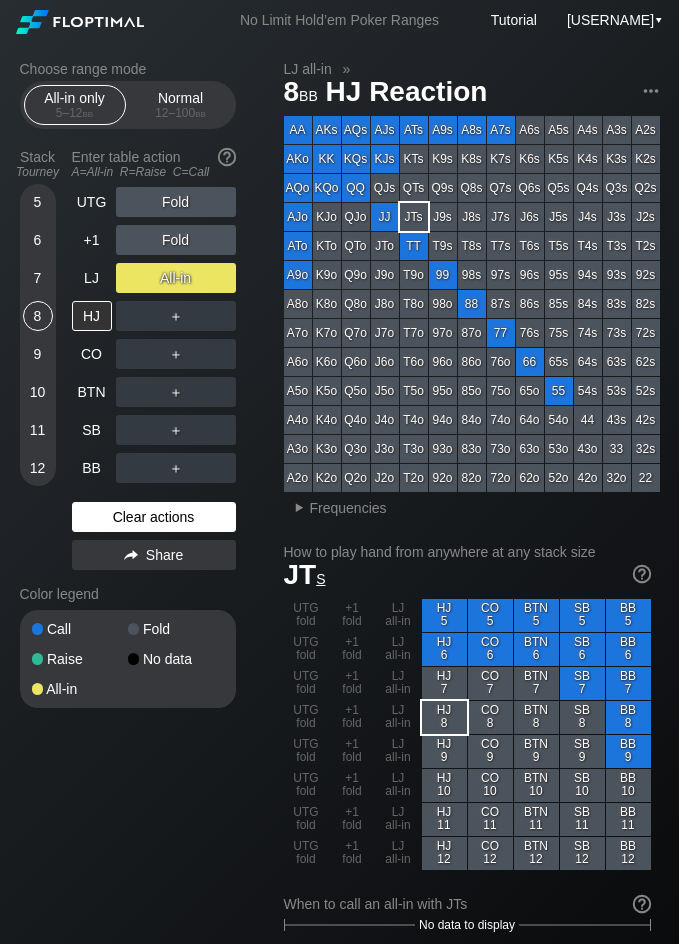 click on "Clear actions" at bounding box center [154, 517] 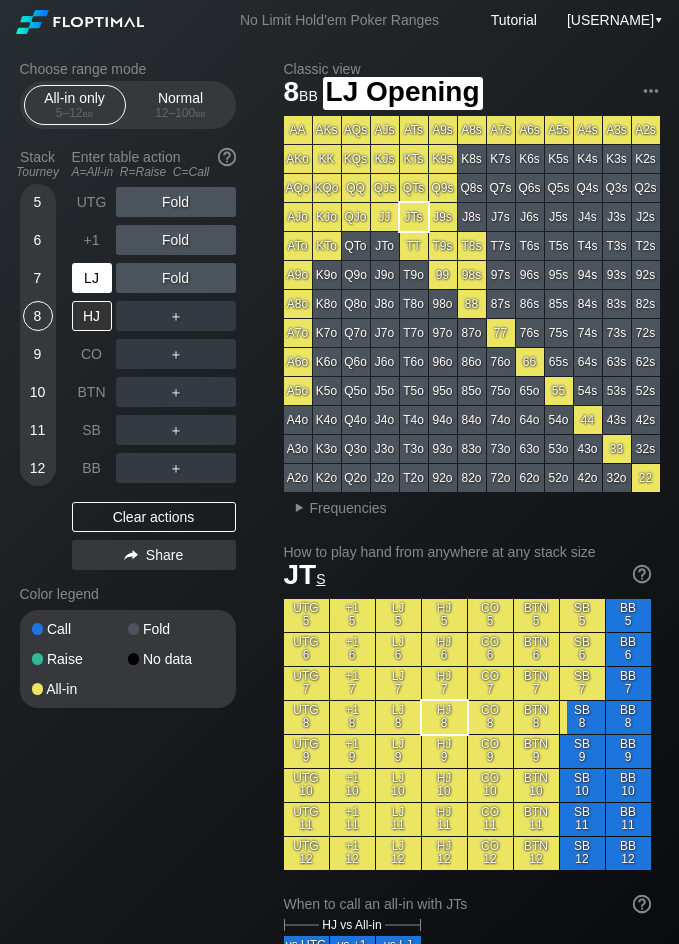 click on "LJ" at bounding box center [92, 278] 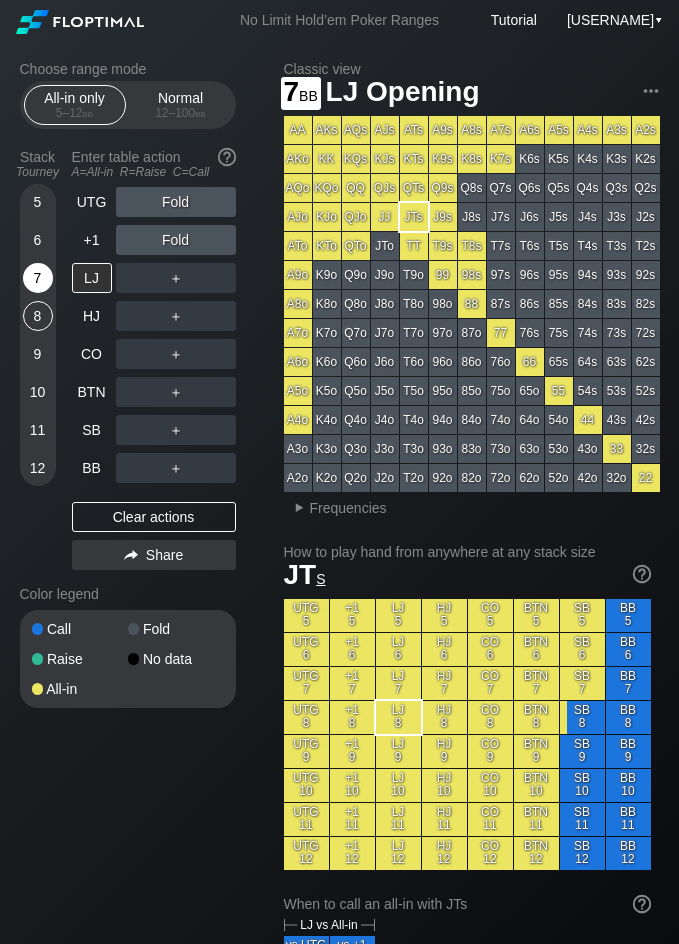 click on "7" at bounding box center [38, 278] 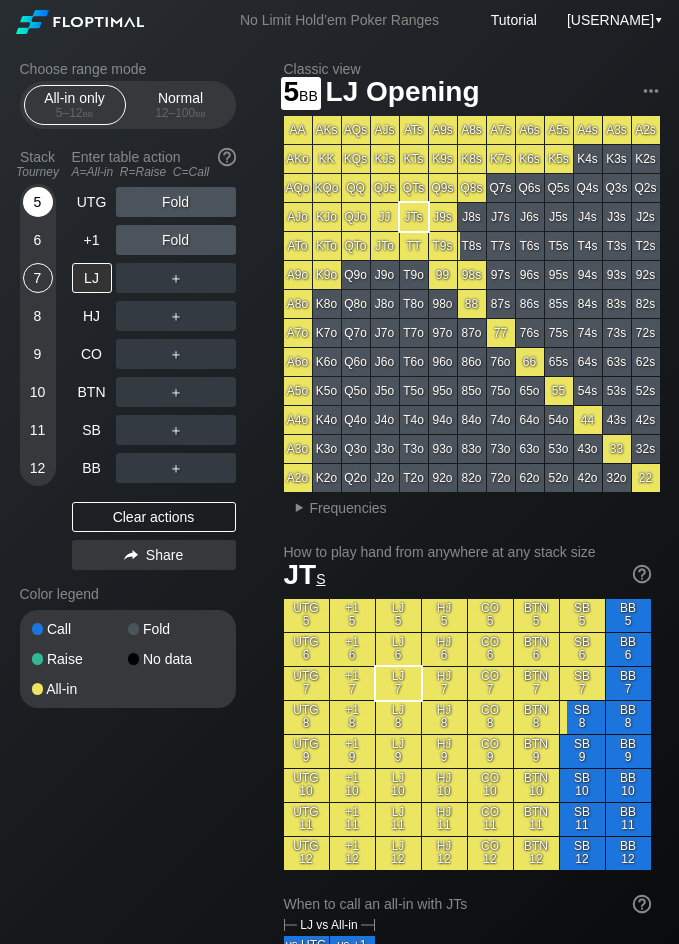 click on "5" at bounding box center [38, 202] 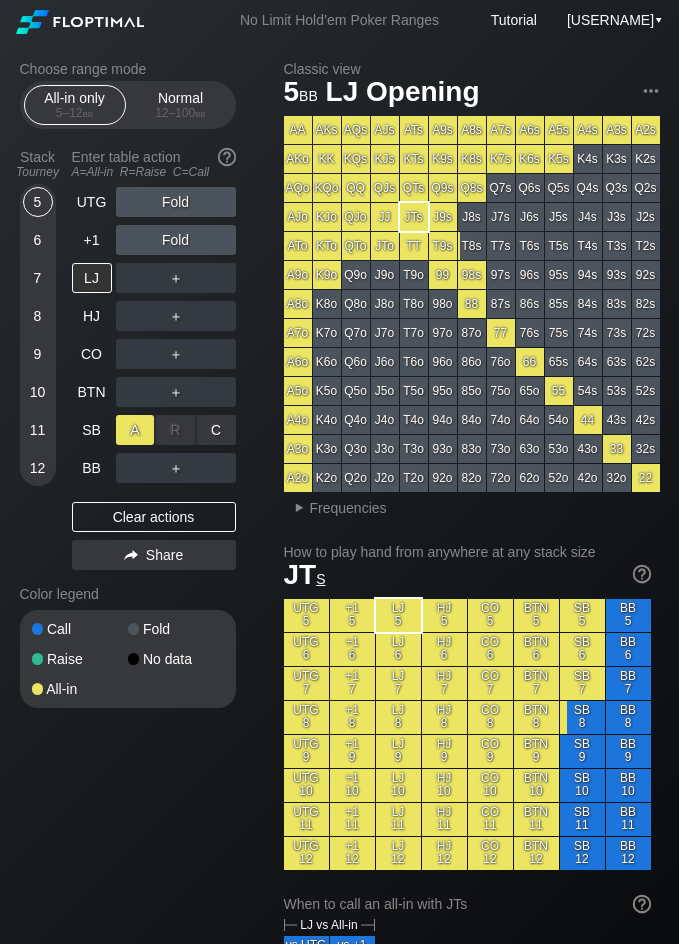click on "A ✕" at bounding box center [135, 430] 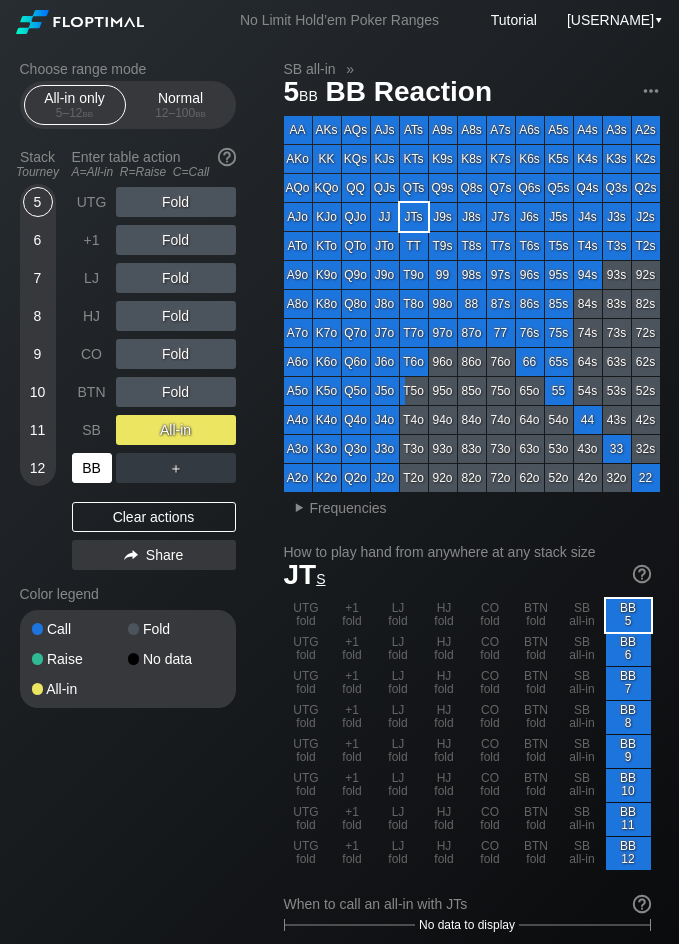 click on "BB" at bounding box center (92, 468) 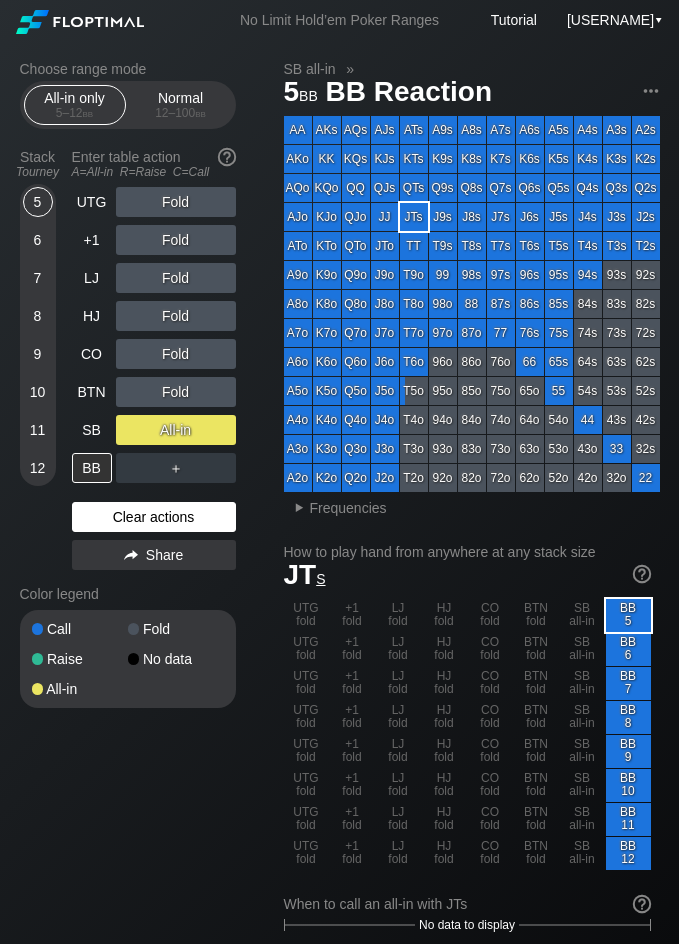 click on "Clear actions" at bounding box center [154, 517] 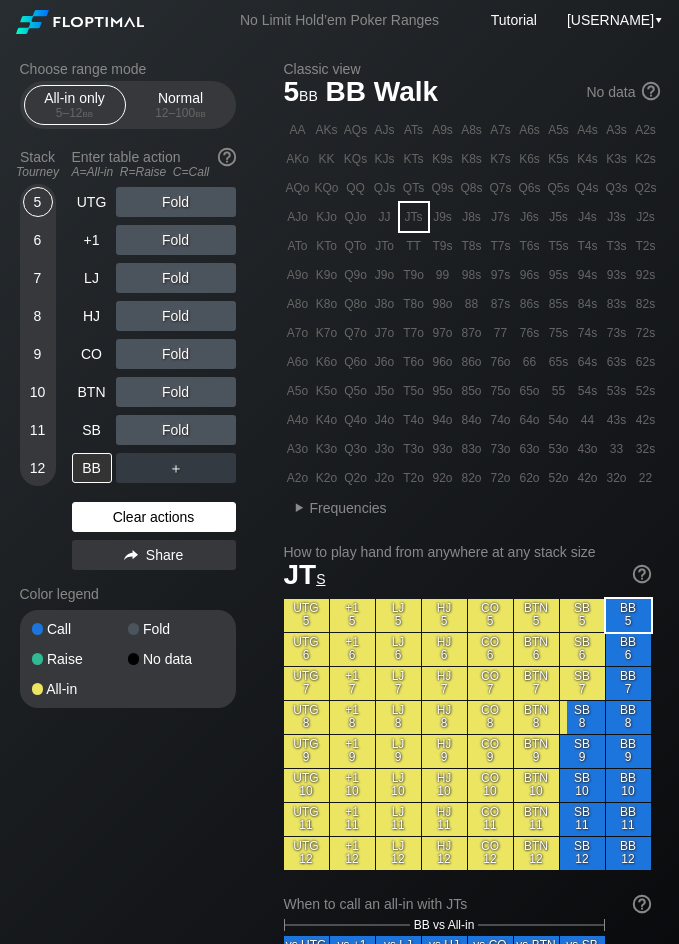 click on "Clear actions" at bounding box center (154, 517) 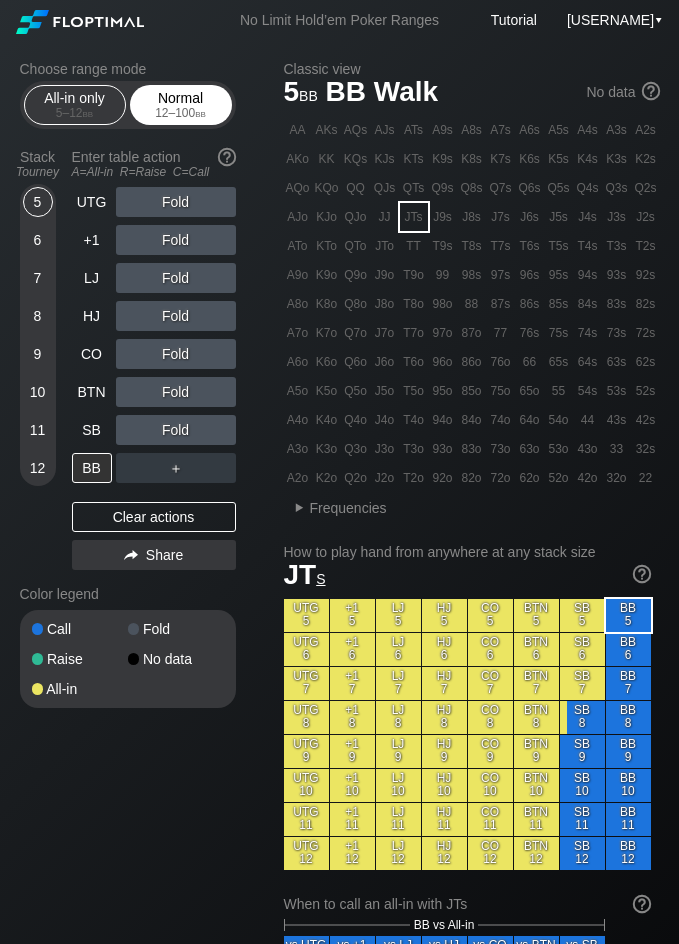 click on "12 – 100 bb" at bounding box center [181, 113] 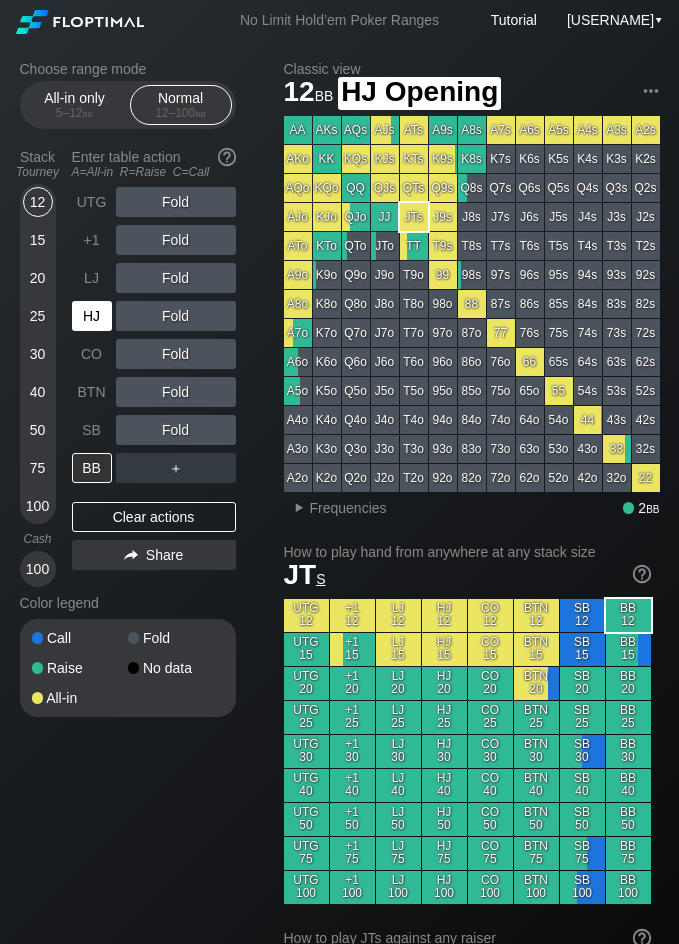 click on "HJ" at bounding box center [92, 316] 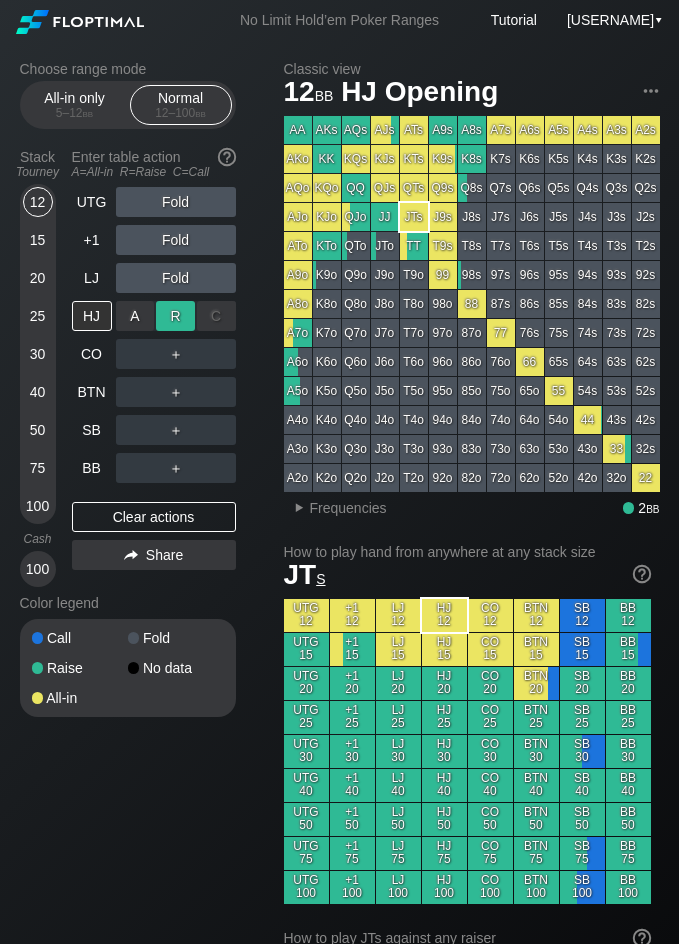 click on "R ✕" at bounding box center [175, 316] 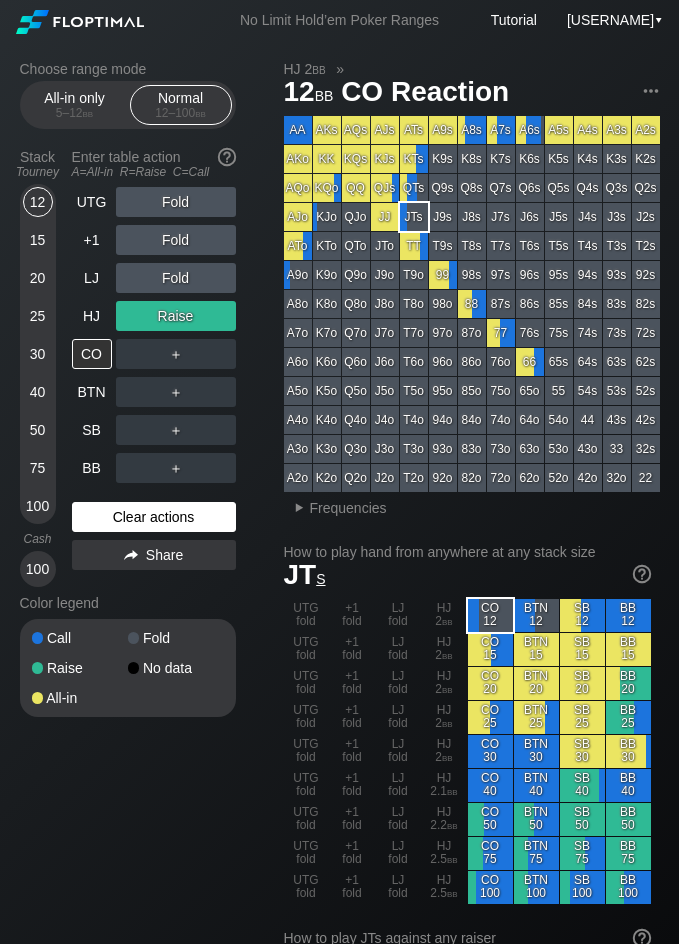 click on "Clear actions" at bounding box center (154, 517) 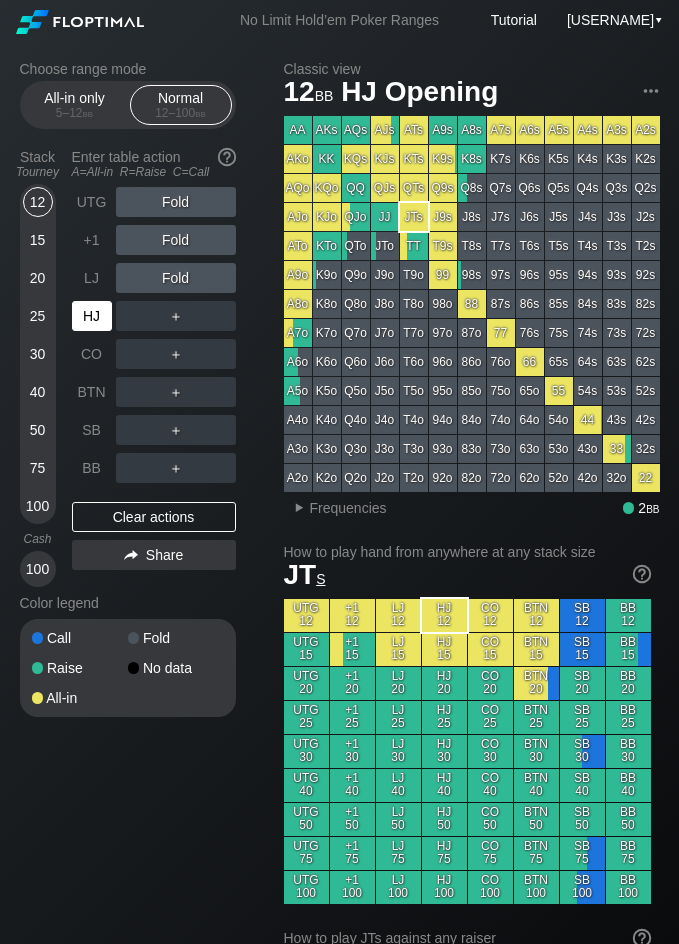 click on "HJ" at bounding box center (92, 316) 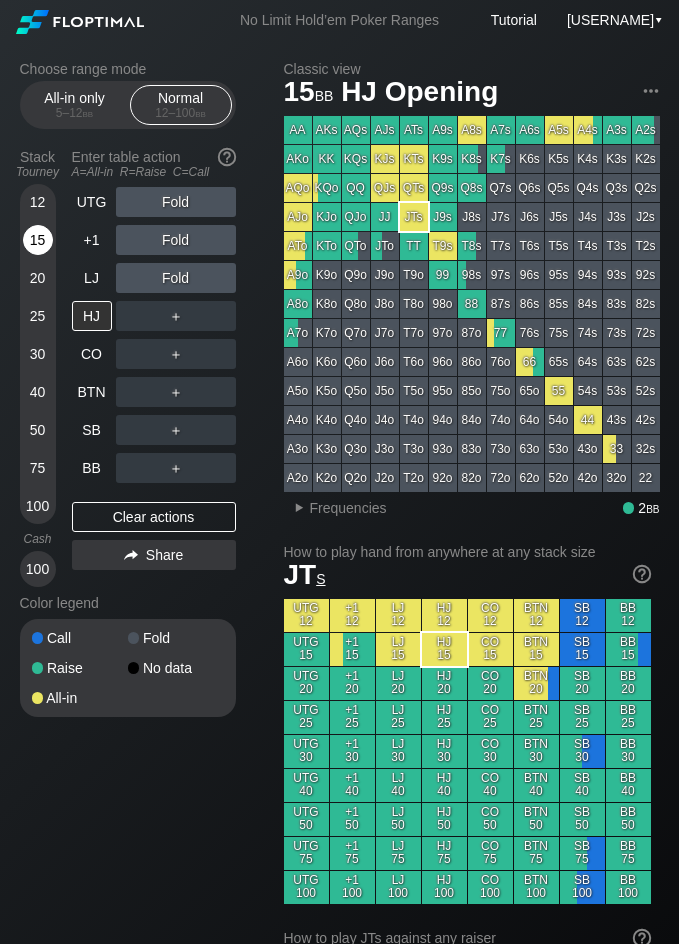click on "15" at bounding box center (38, 240) 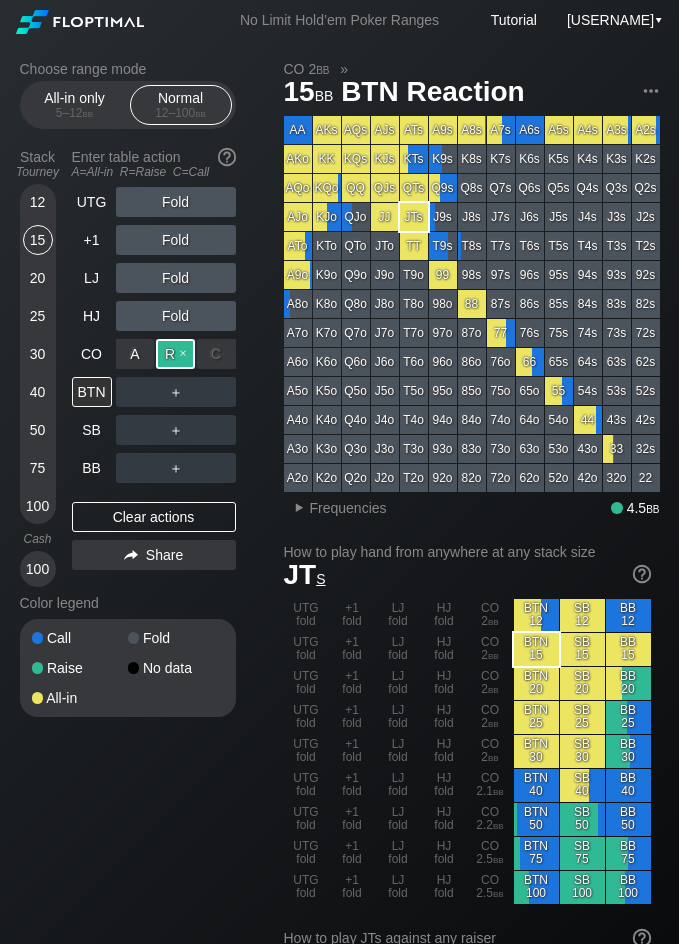 click on "R ✕" at bounding box center (175, 354) 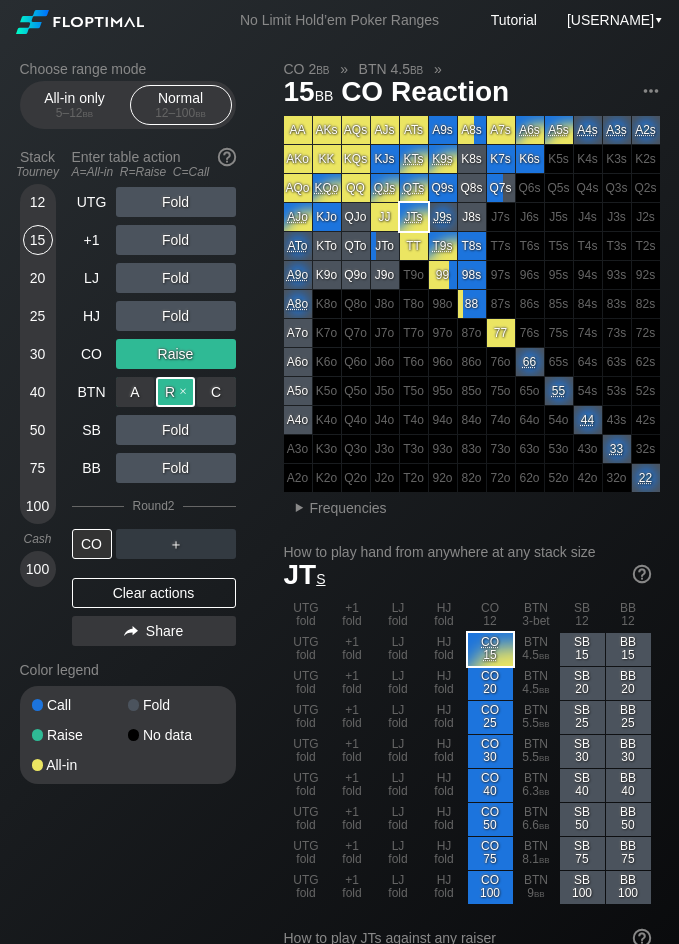 click on "R ✕" at bounding box center [175, 392] 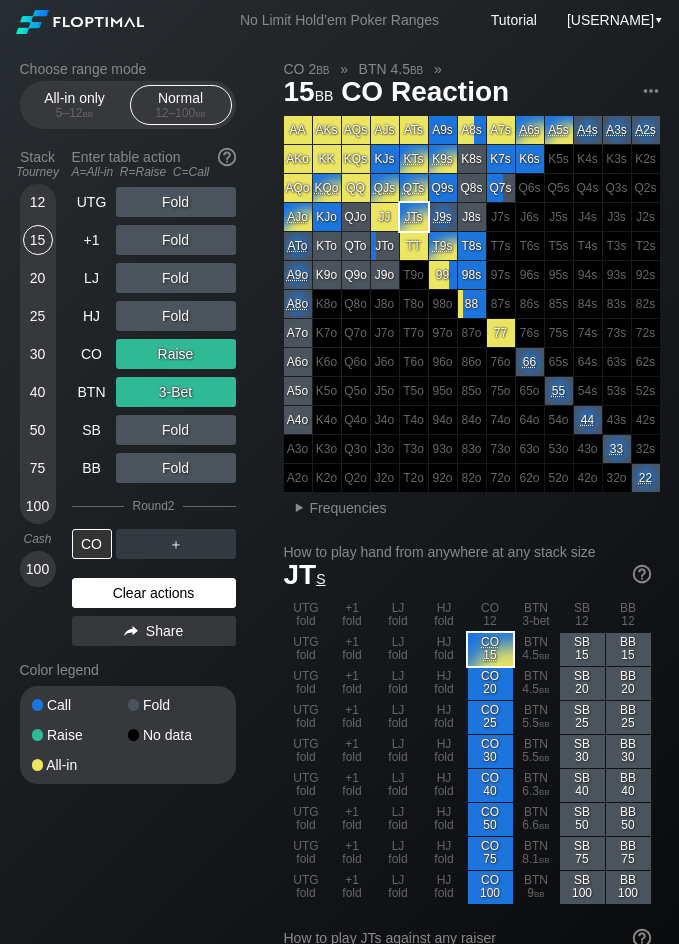 click on "Clear actions" at bounding box center (154, 593) 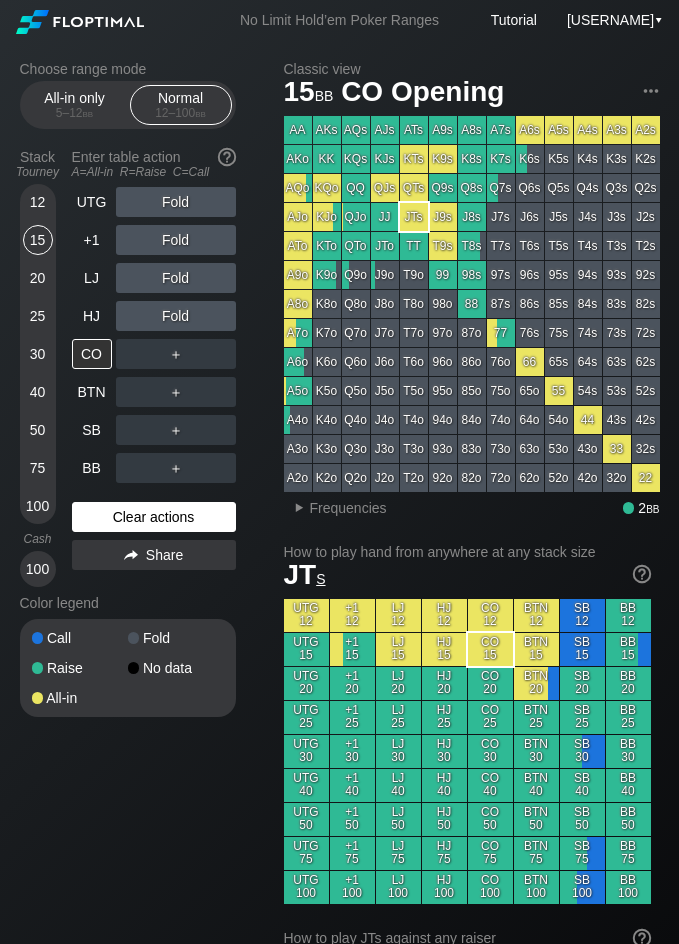 click on "Color legend" at bounding box center (128, 603) 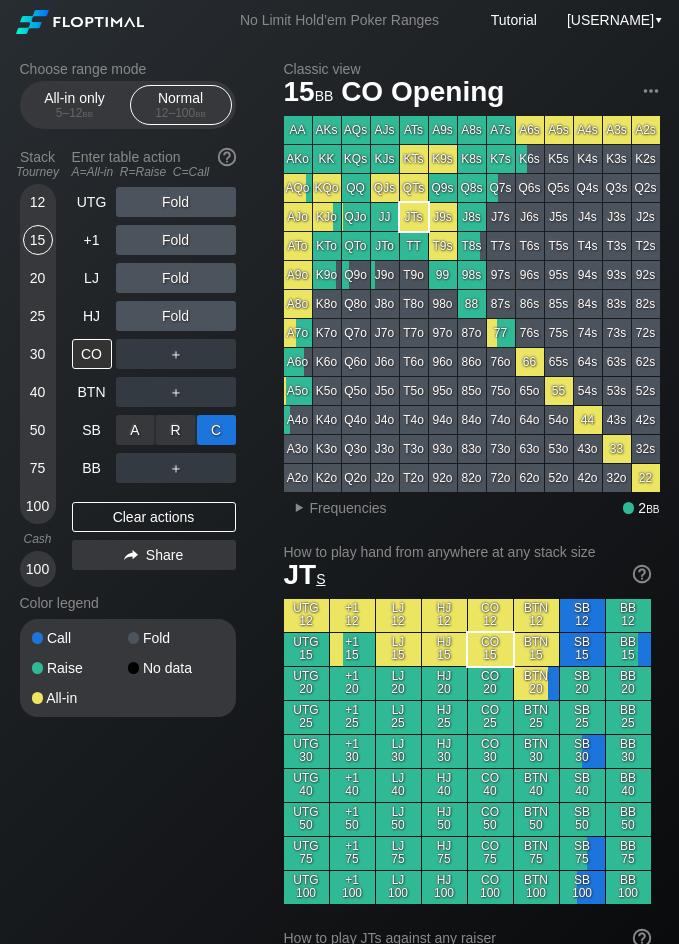 click on "C ✕" at bounding box center [216, 430] 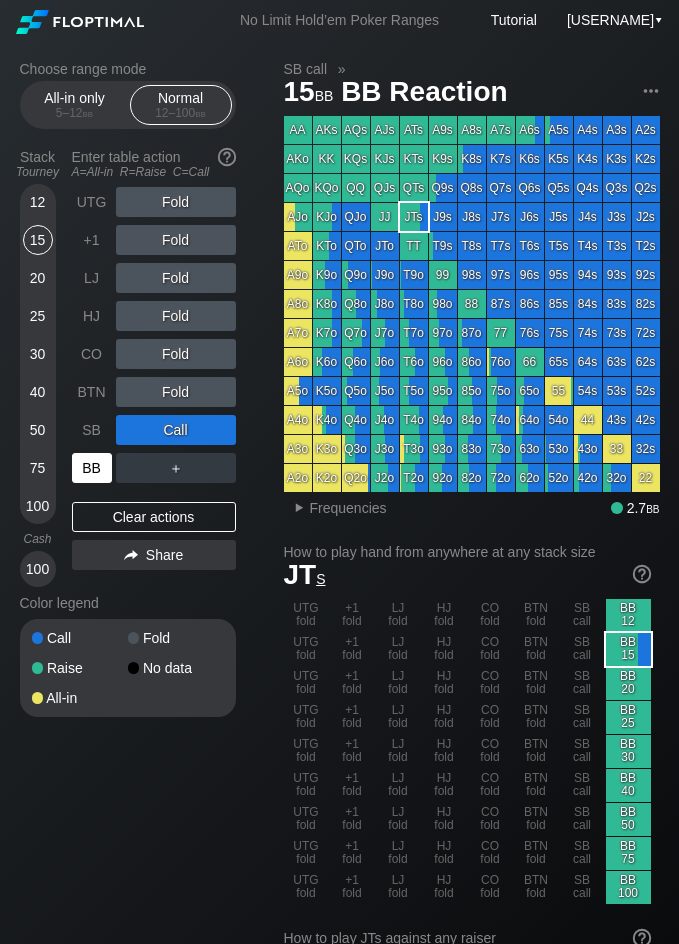 click on "BB" at bounding box center [94, 468] 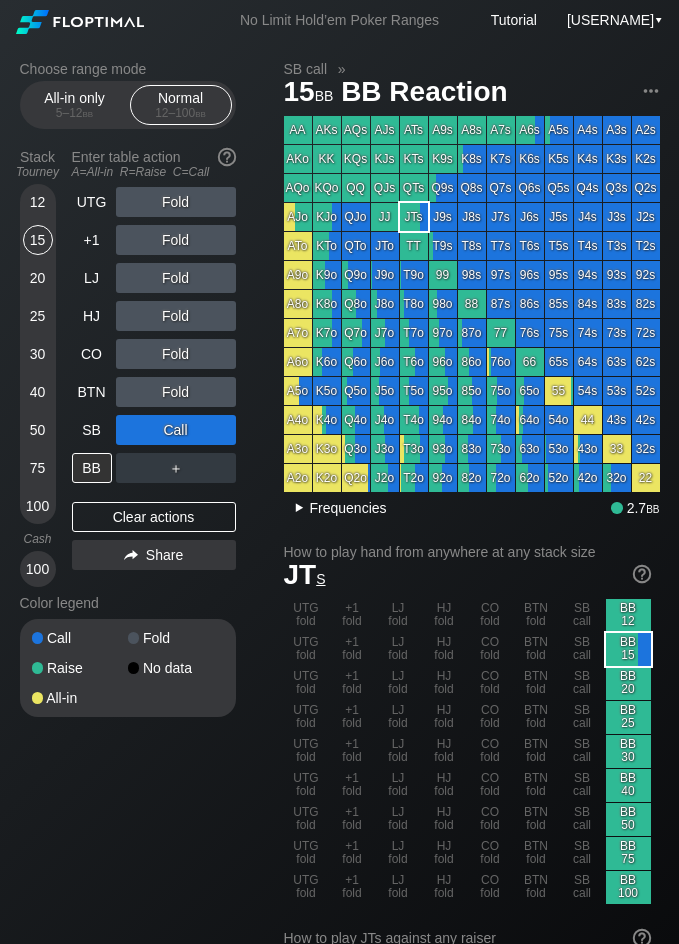 click on "Frequencies" at bounding box center (348, 508) 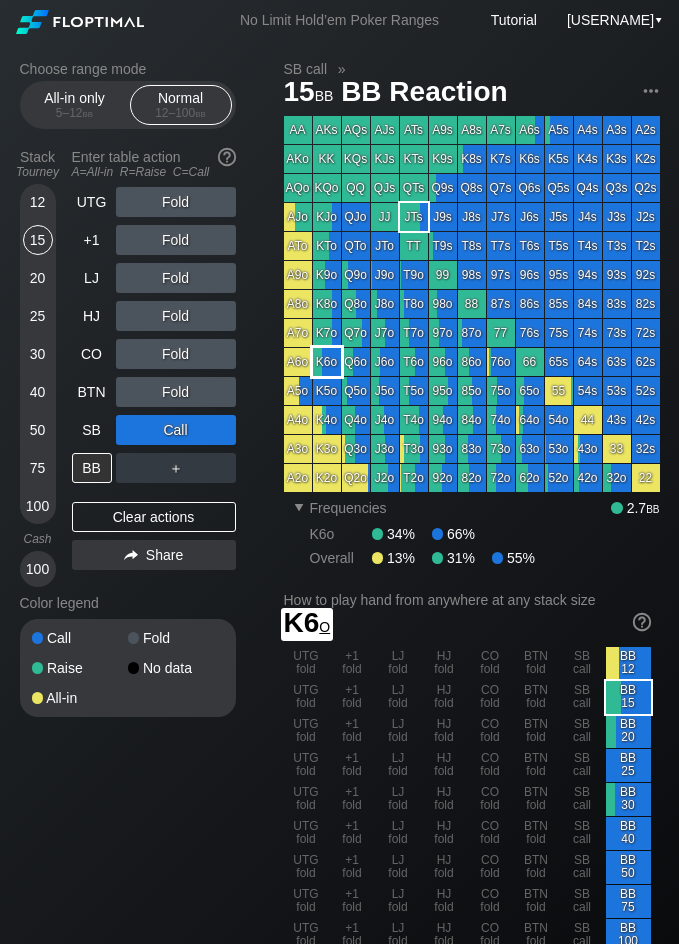 click on "K6o" at bounding box center [327, 362] 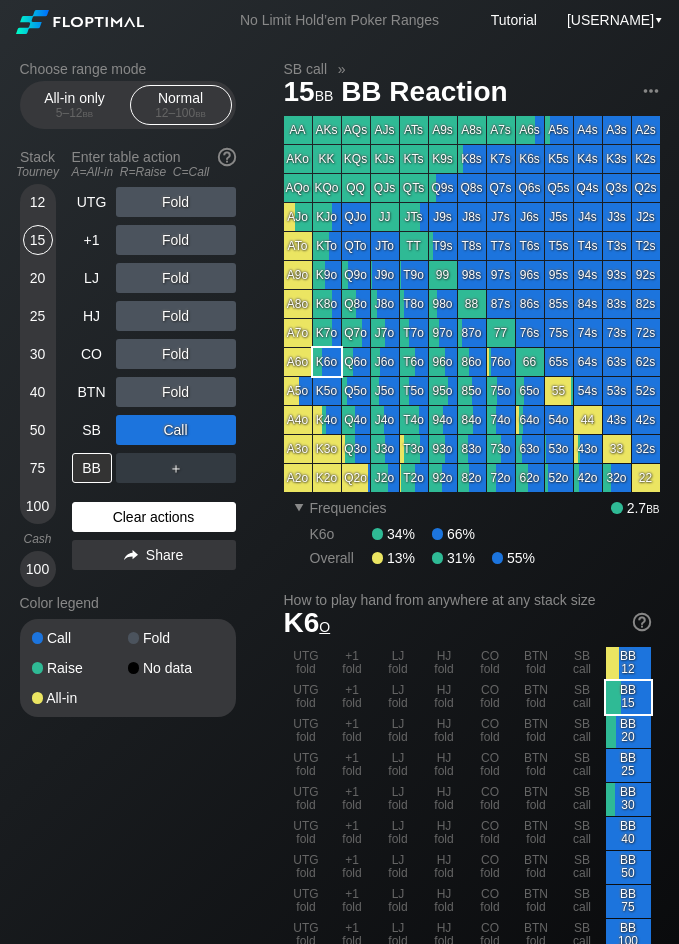 click on "Clear actions" at bounding box center [154, 517] 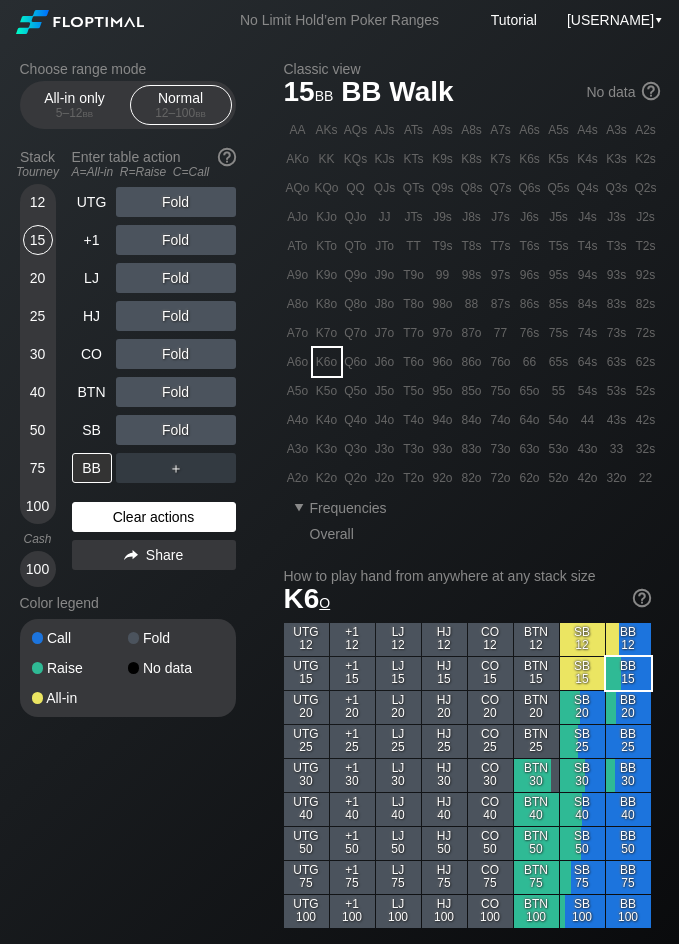 click on "Clear actions" at bounding box center (154, 517) 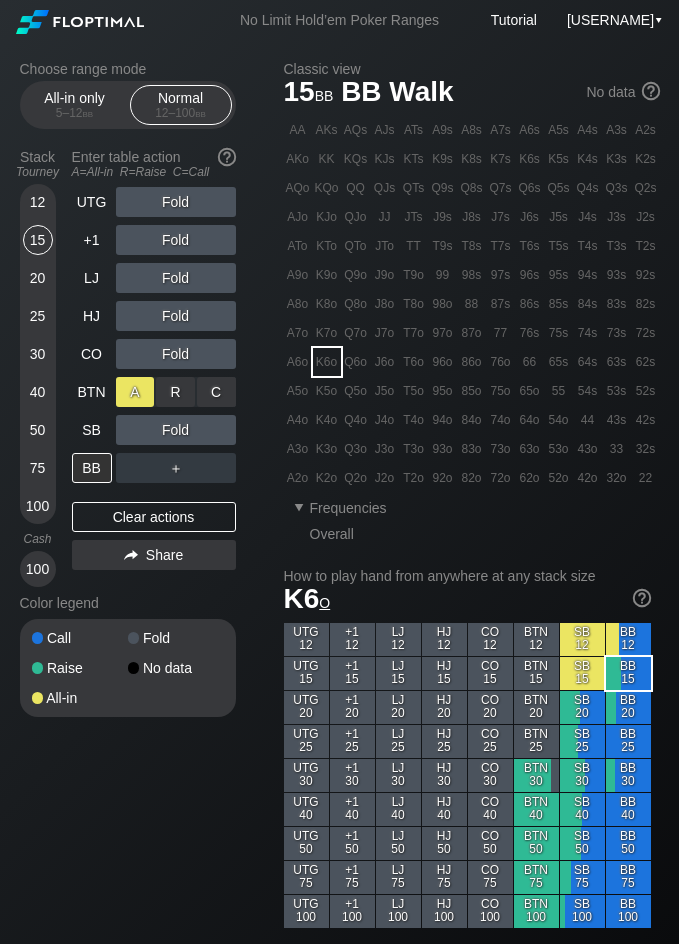click on "A ✕" at bounding box center (135, 392) 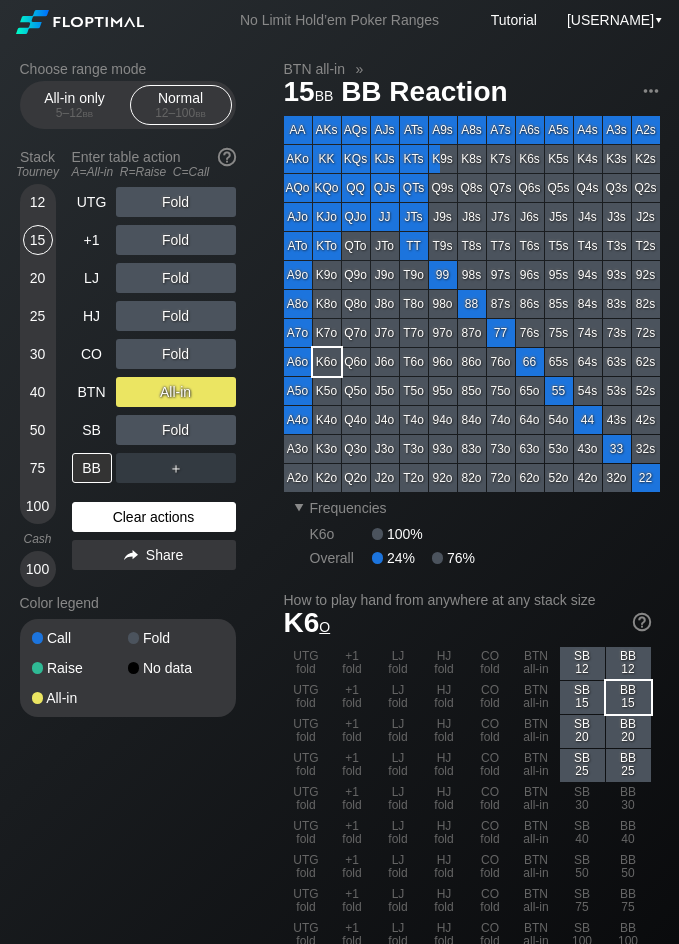 click on "Clear actions" at bounding box center (154, 517) 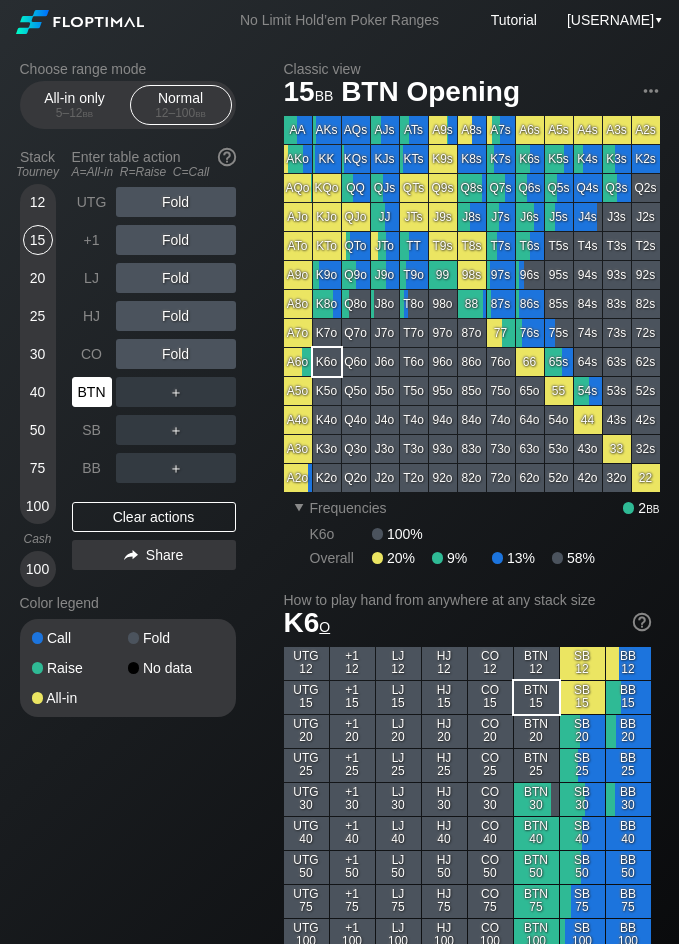 click on "BTN" at bounding box center (92, 392) 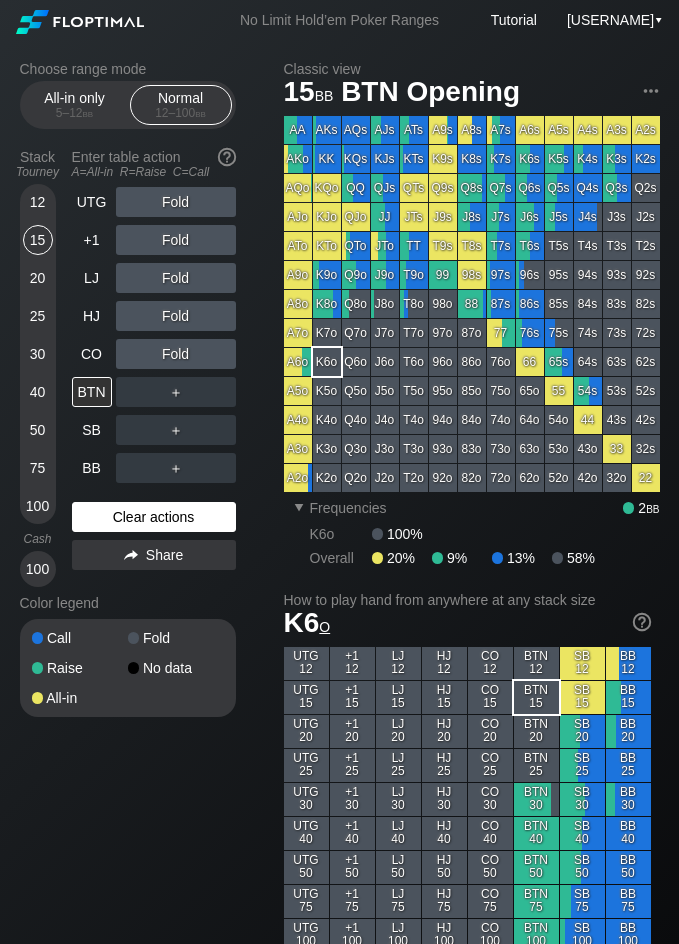 click on "Clear actions" at bounding box center [154, 517] 